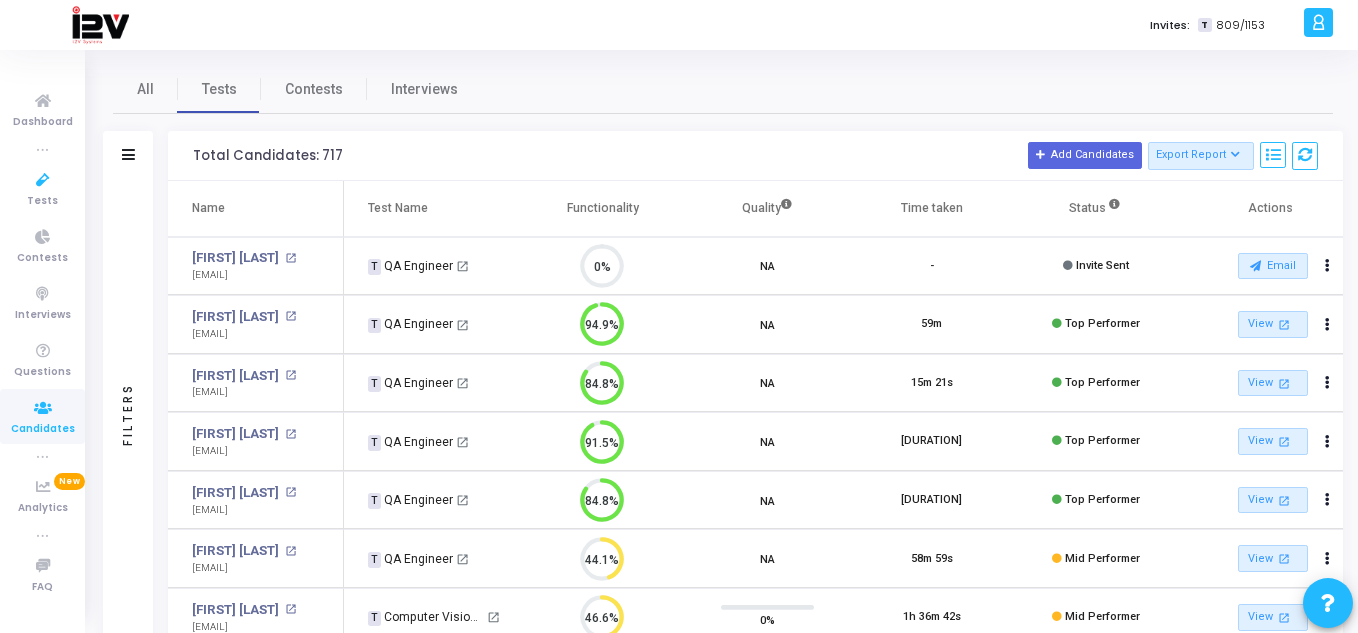 scroll, scrollTop: 0, scrollLeft: 0, axis: both 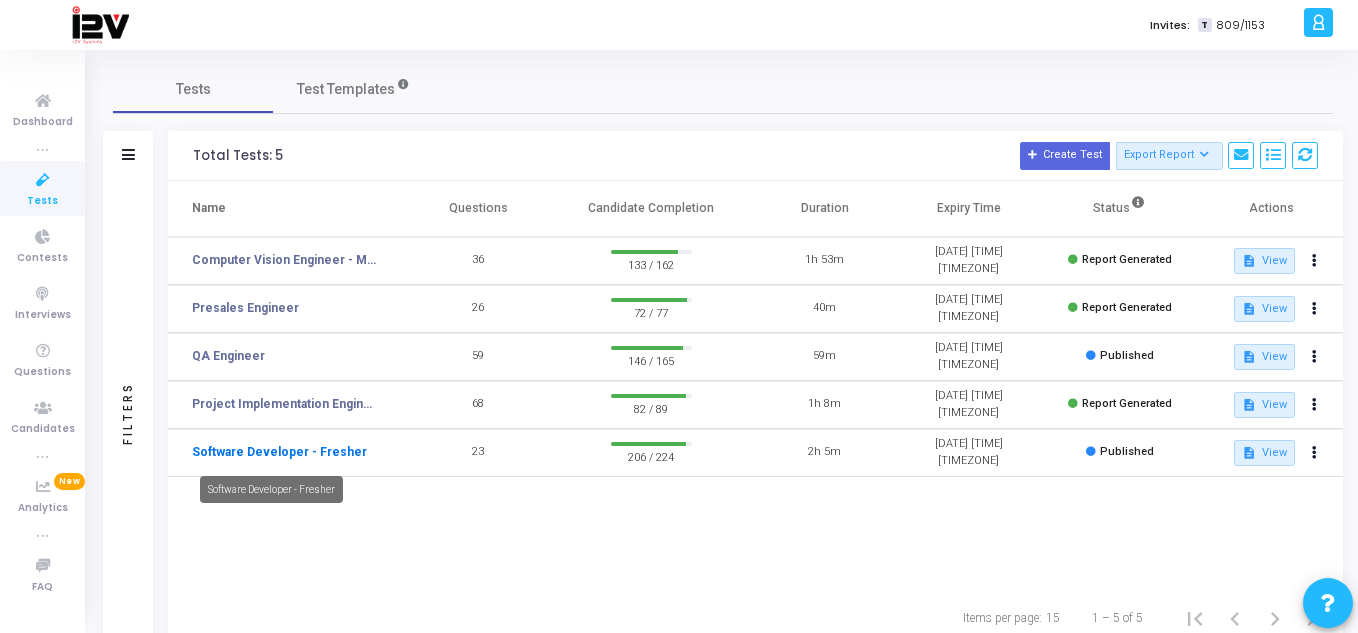click on "Software Developer - Fresher" 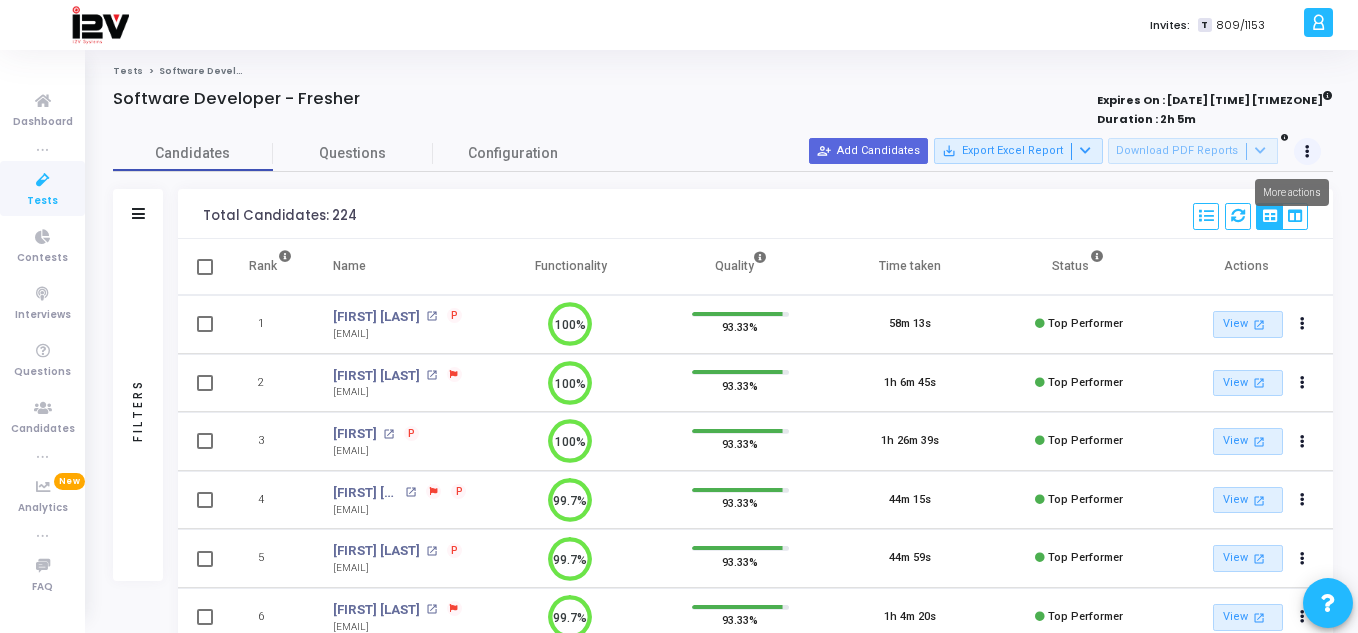 click at bounding box center [1307, 152] 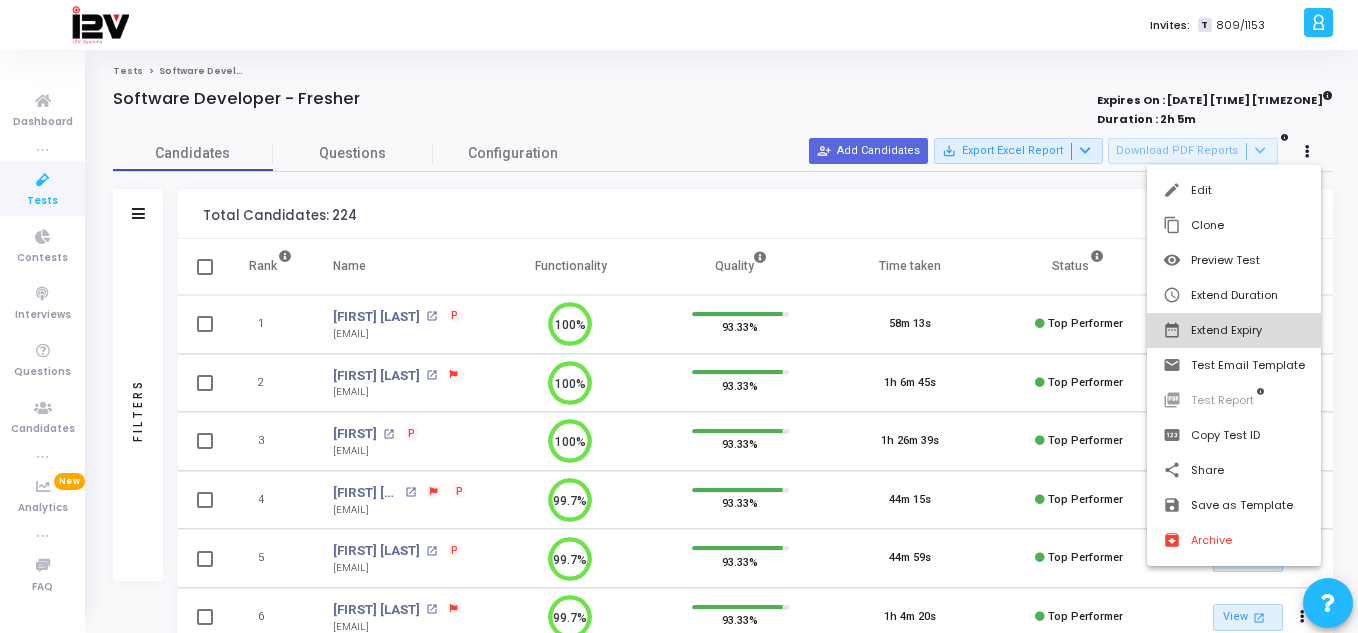 click on "date_range  Extend Expiry" at bounding box center [1234, 330] 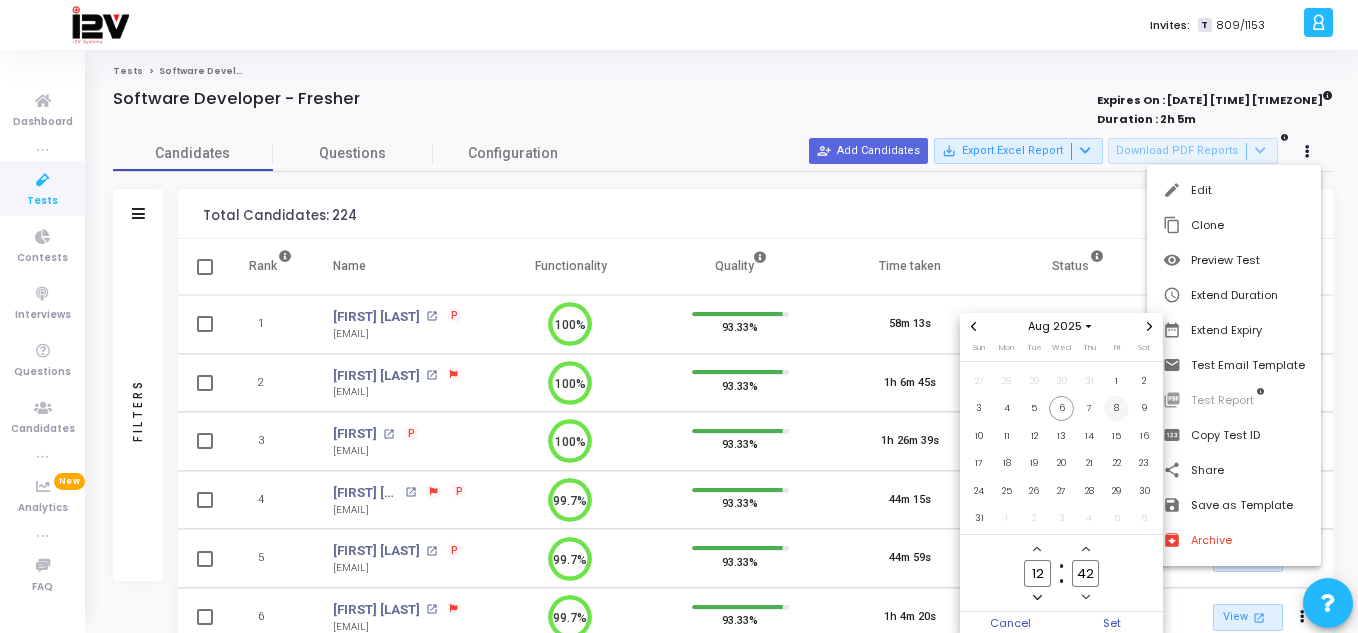 click on "8" at bounding box center [1116, 408] 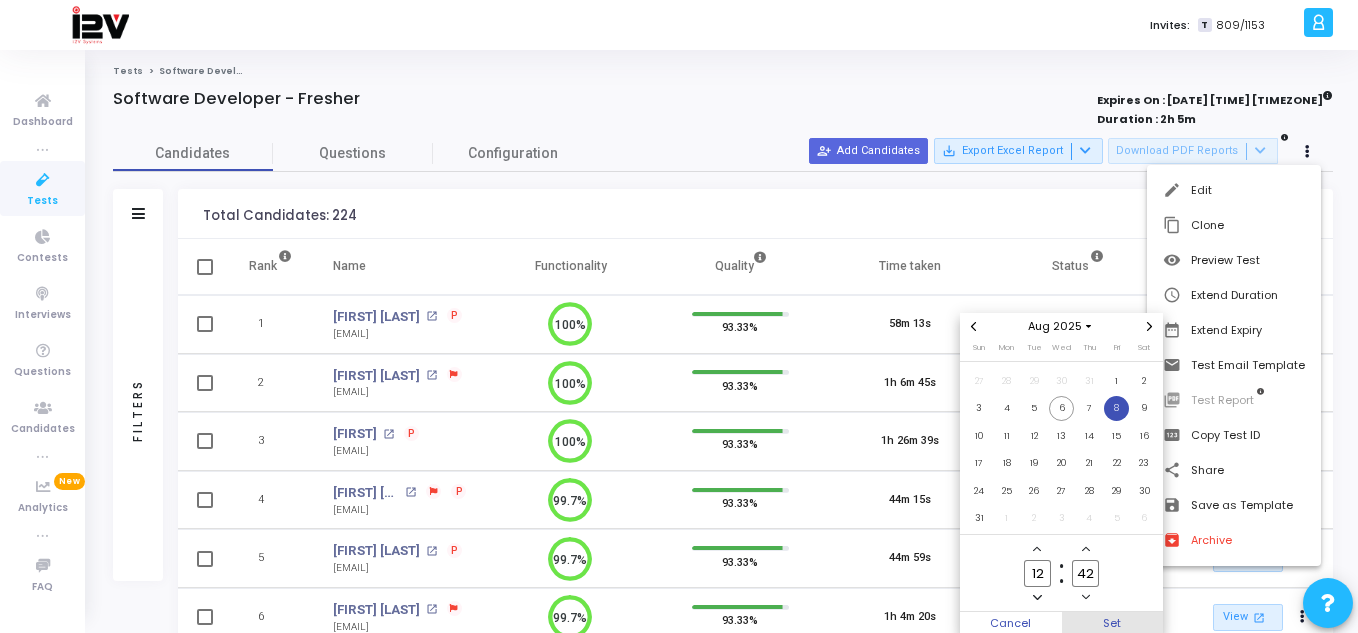 click on "Set" at bounding box center [1113, 623] 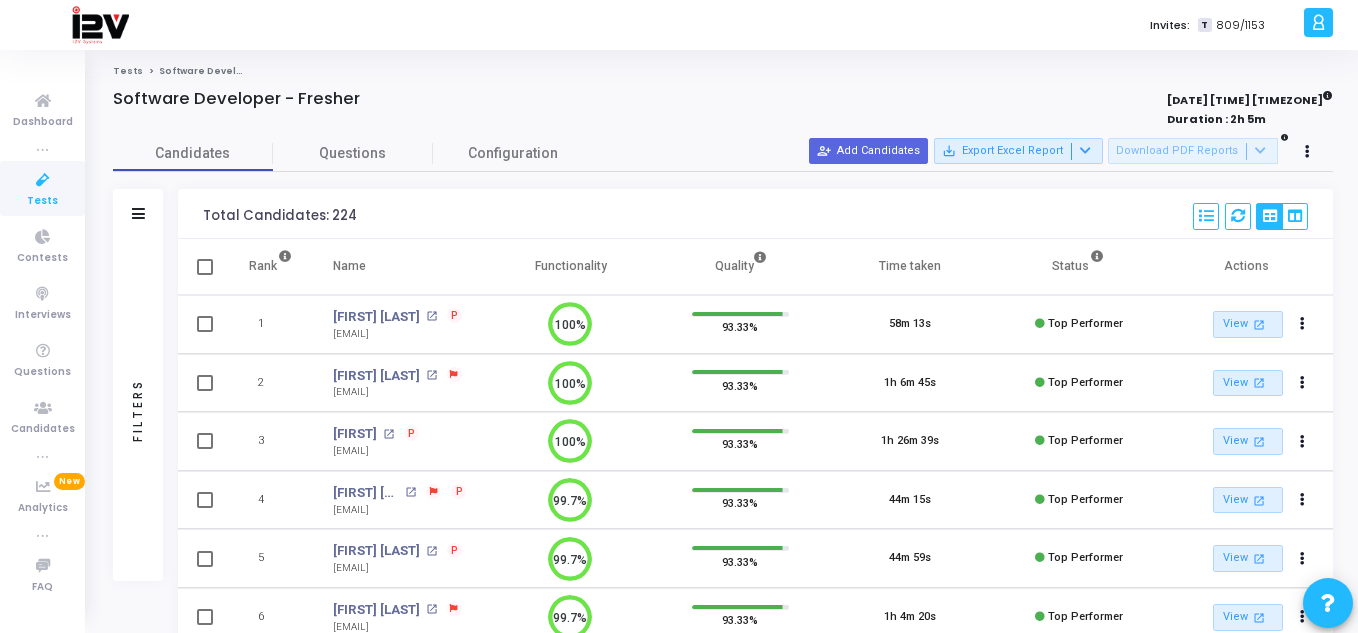 click at bounding box center (43, 180) 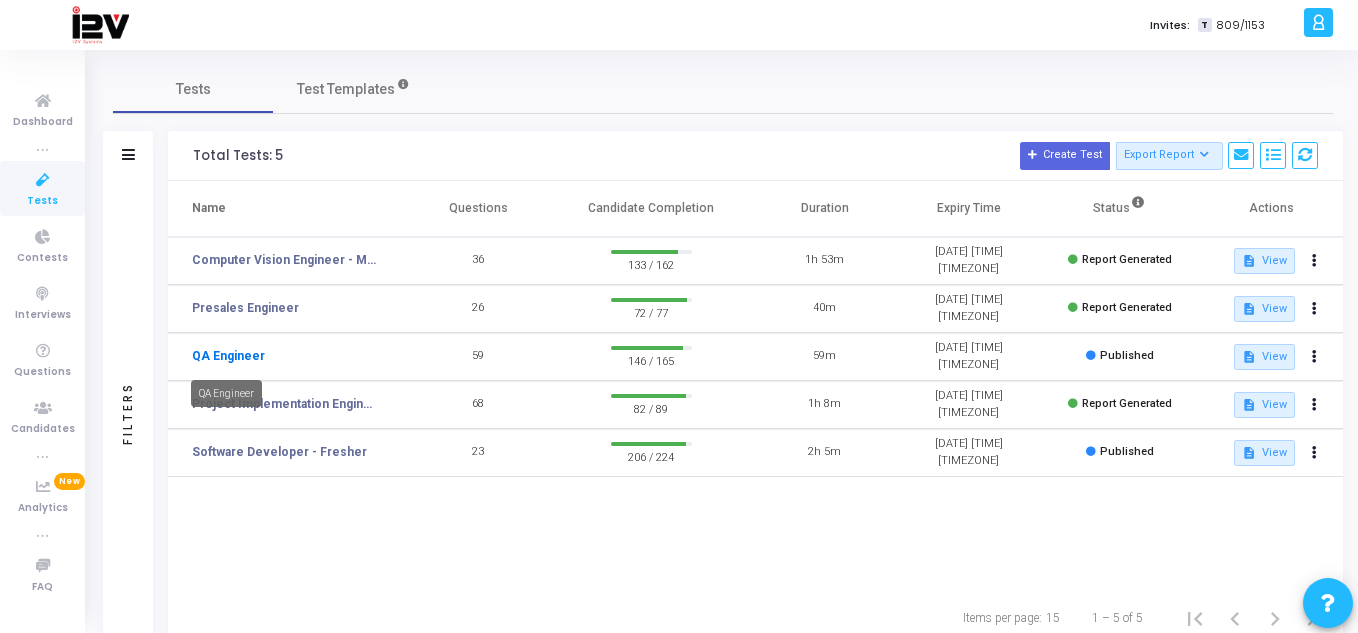 click on "QA Engineer" 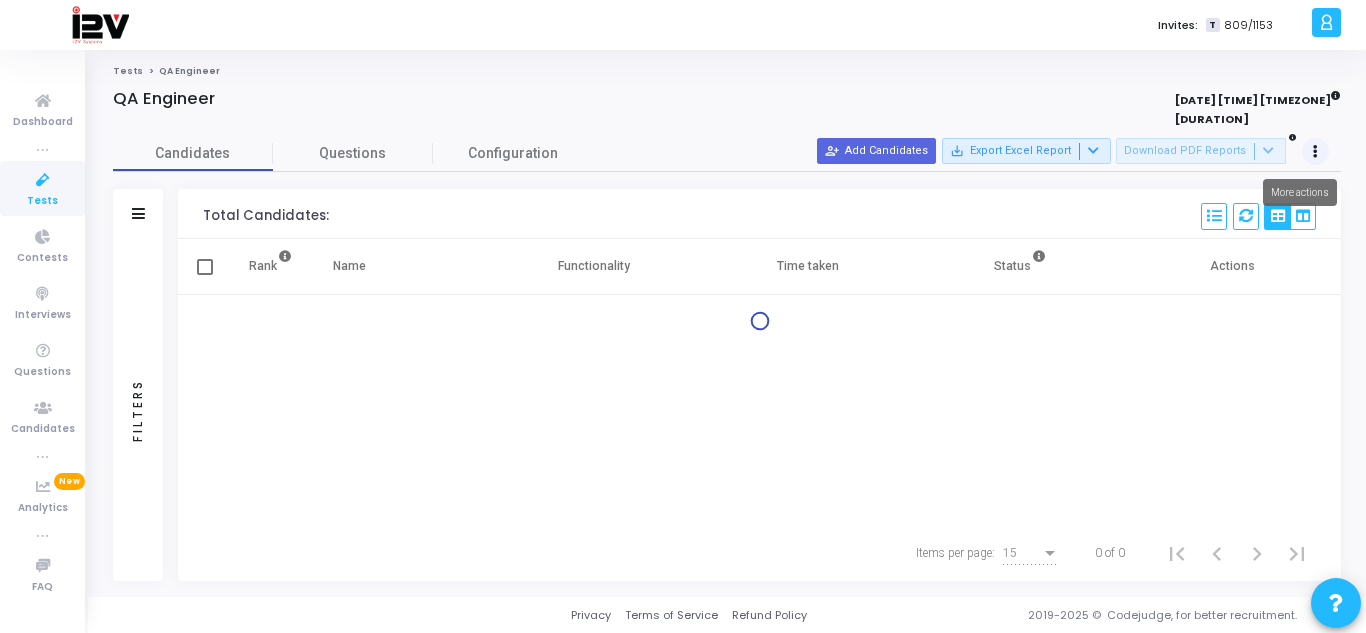 click at bounding box center [1316, 152] 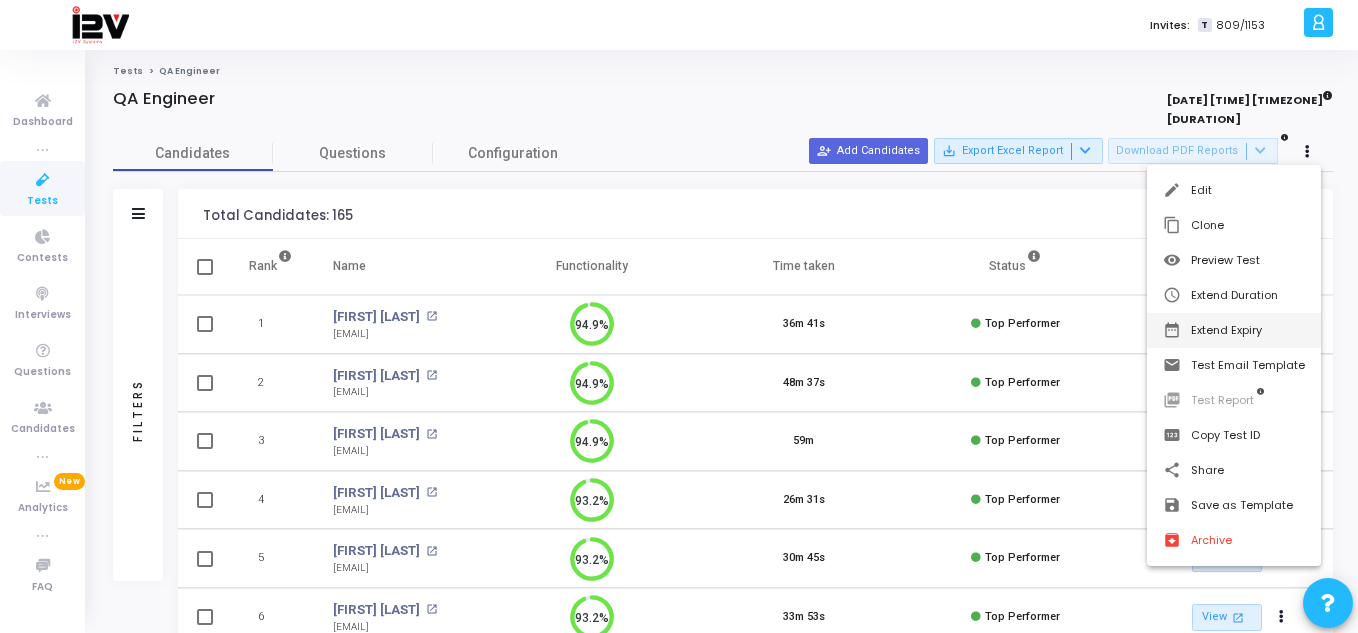 click on "date_range  Extend Expiry" at bounding box center [1234, 330] 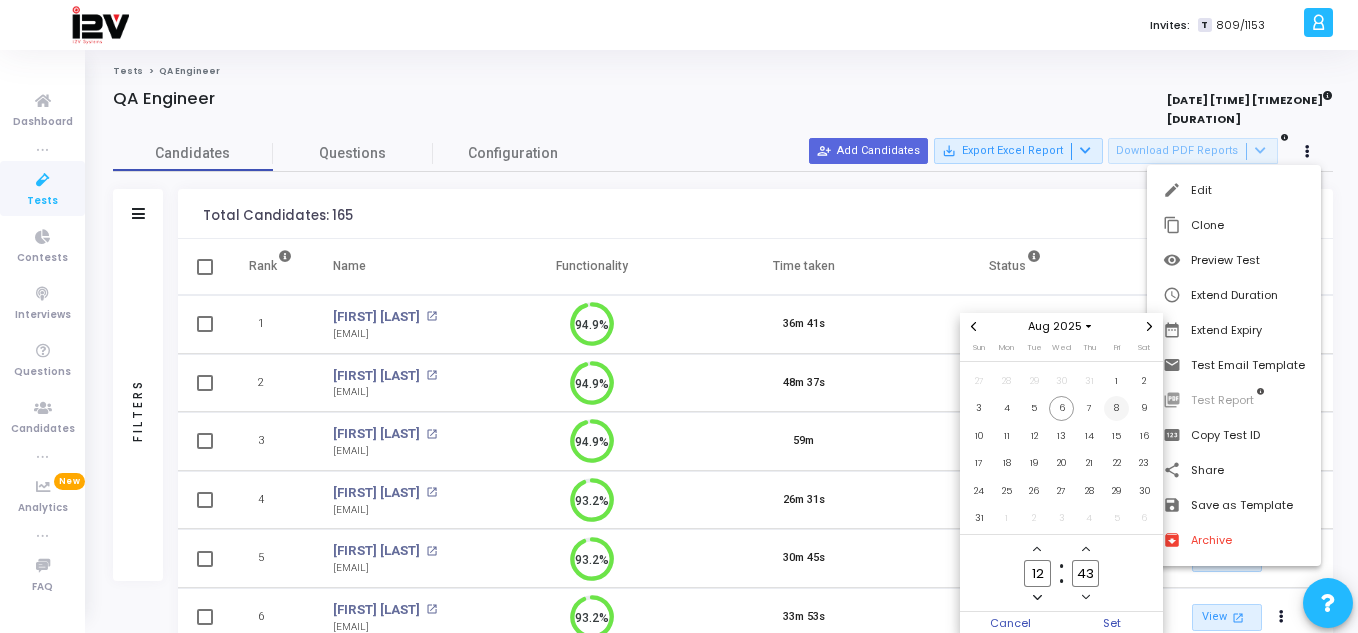 click on "8" at bounding box center (1116, 408) 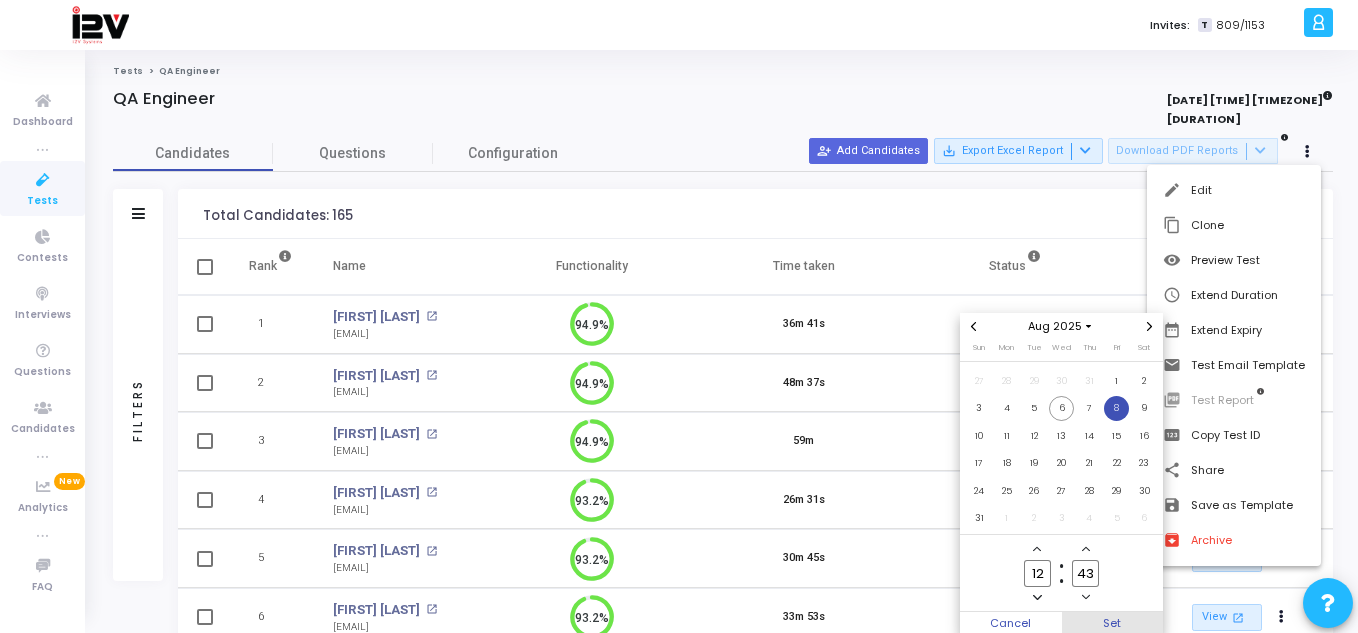 click on "Set" at bounding box center (1113, 623) 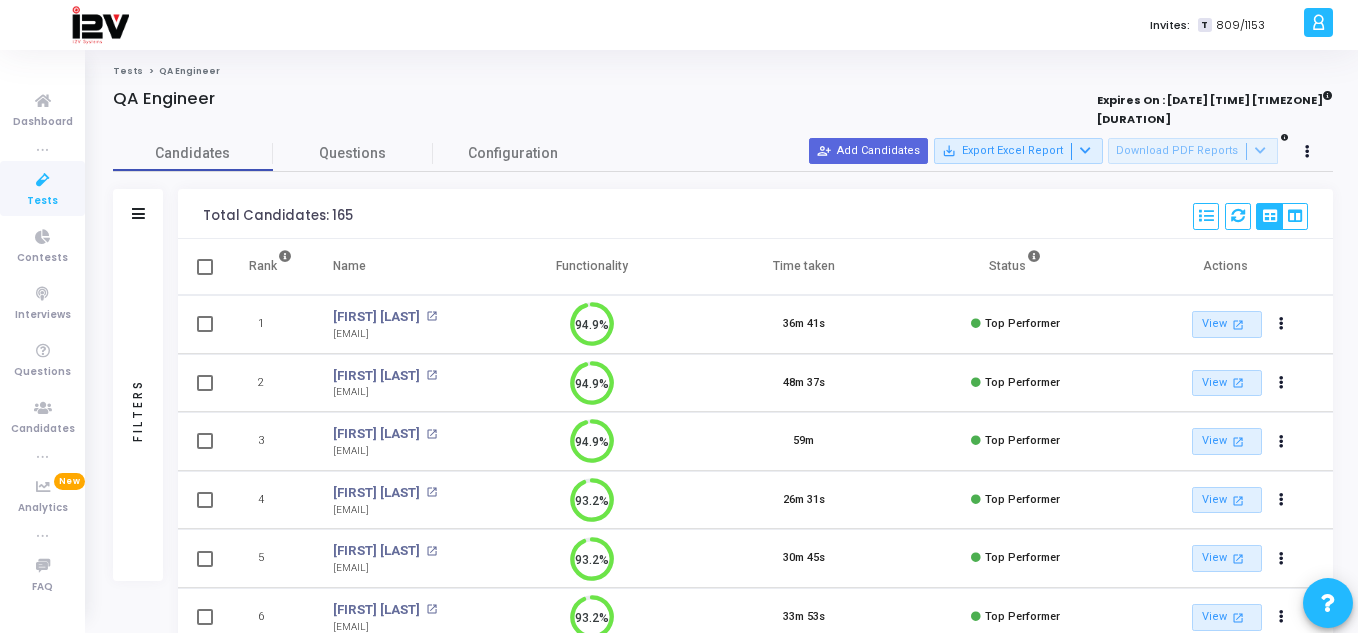 click at bounding box center [43, 180] 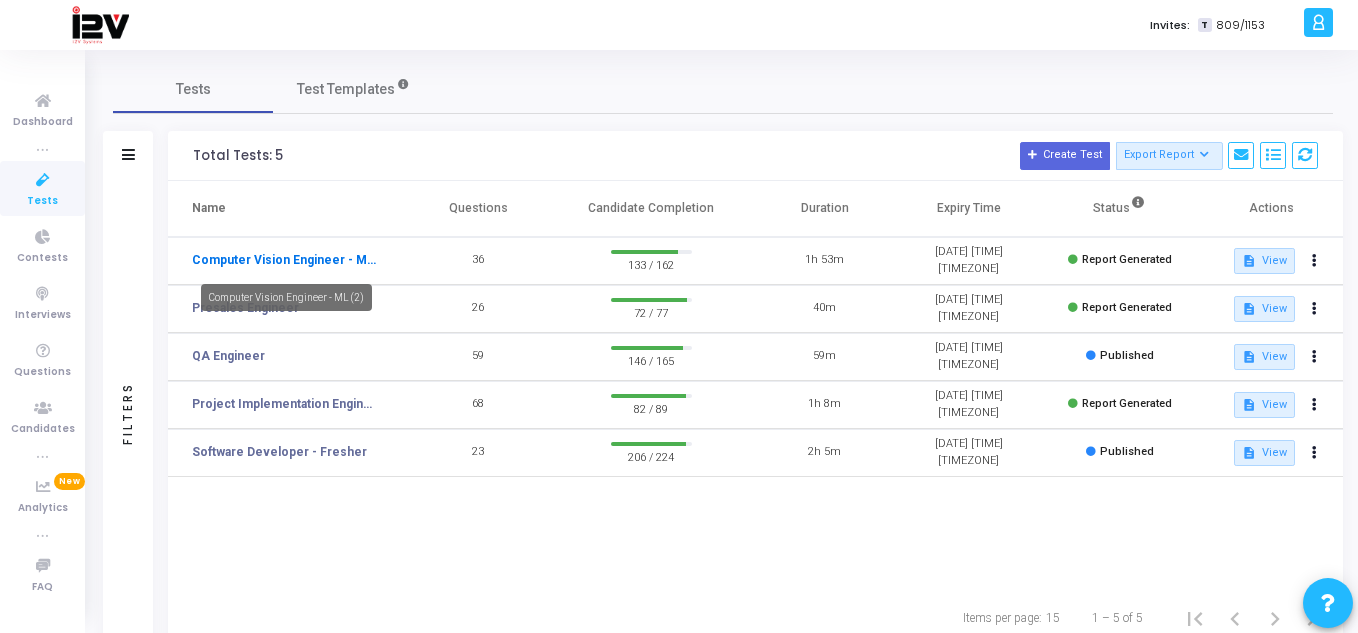 click on "Computer Vision Engineer - ML (2)" at bounding box center [284, 260] 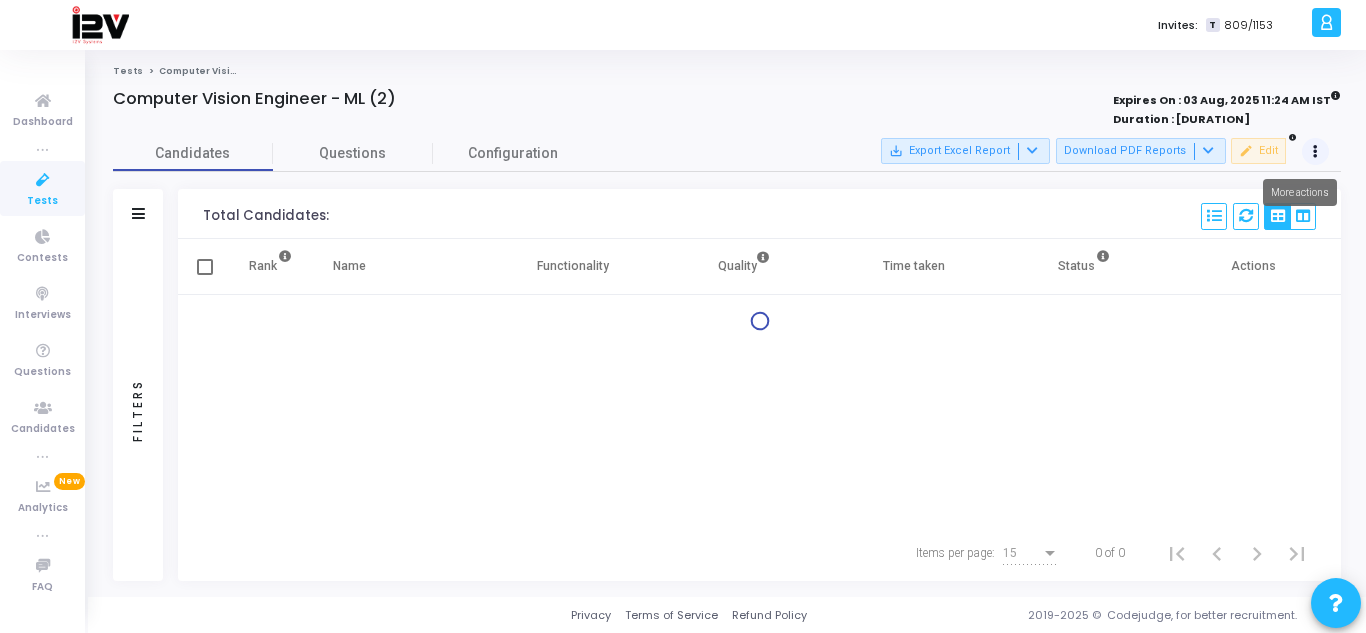 click at bounding box center [1315, 152] 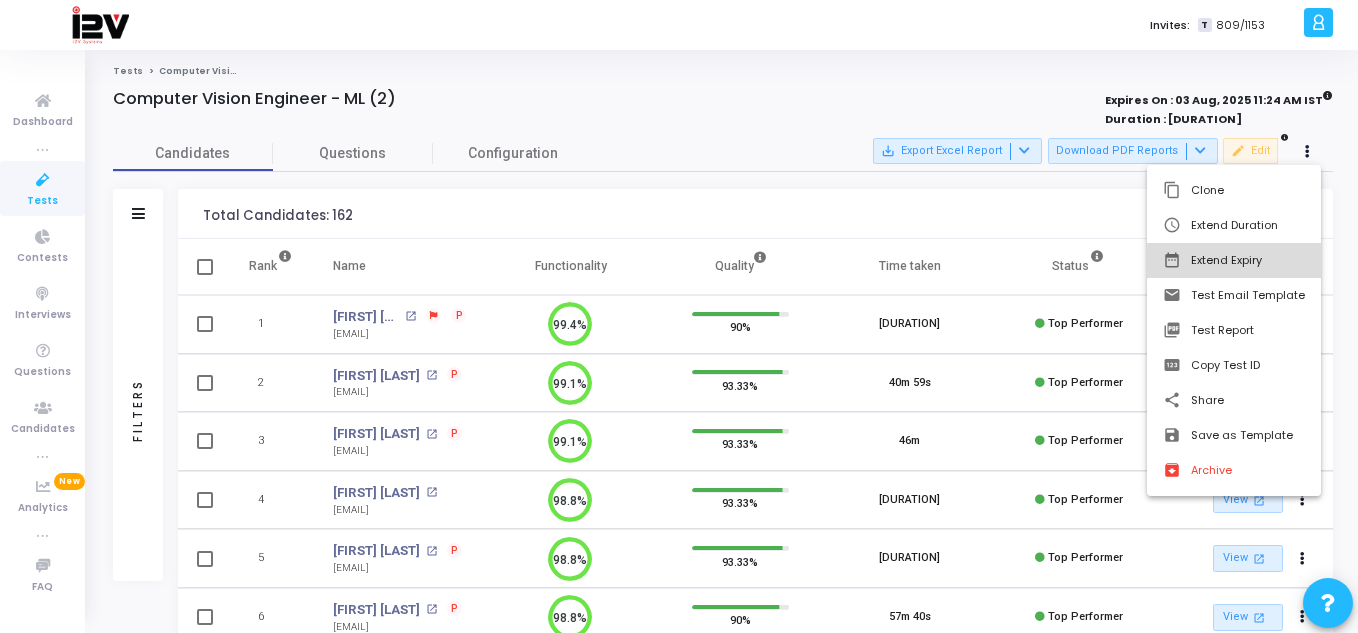 click on "date_range  Extend Expiry" at bounding box center (1234, 260) 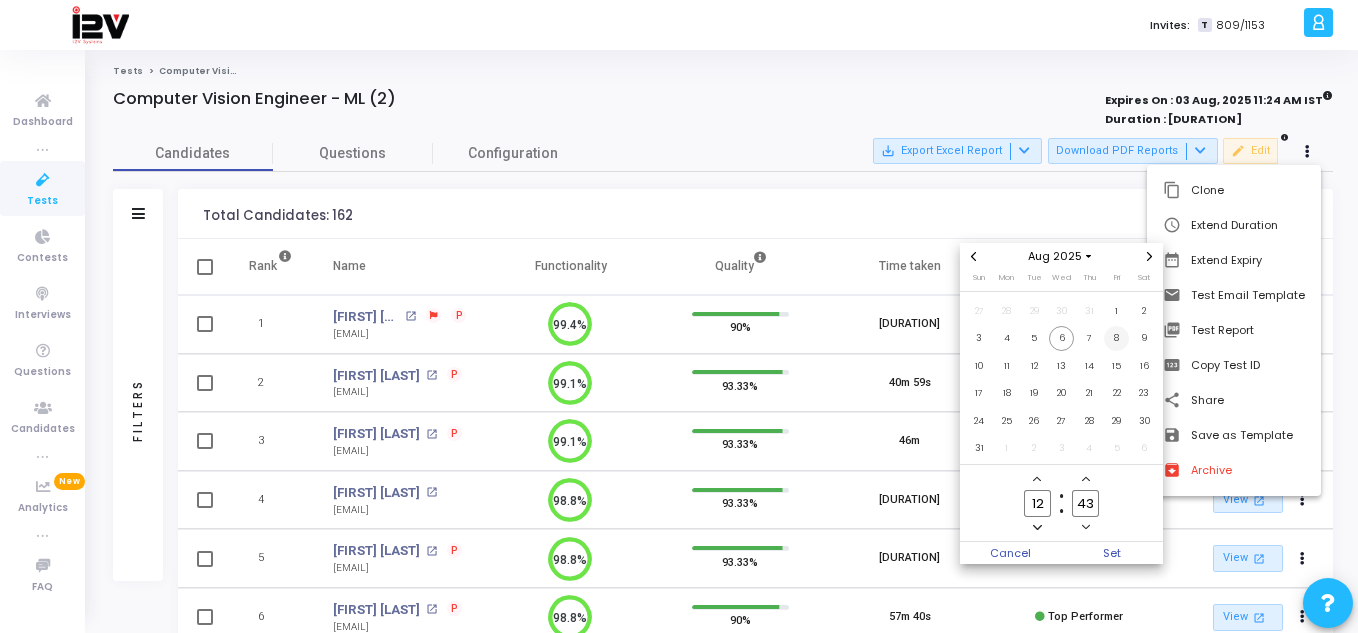 click on "8" at bounding box center [1116, 338] 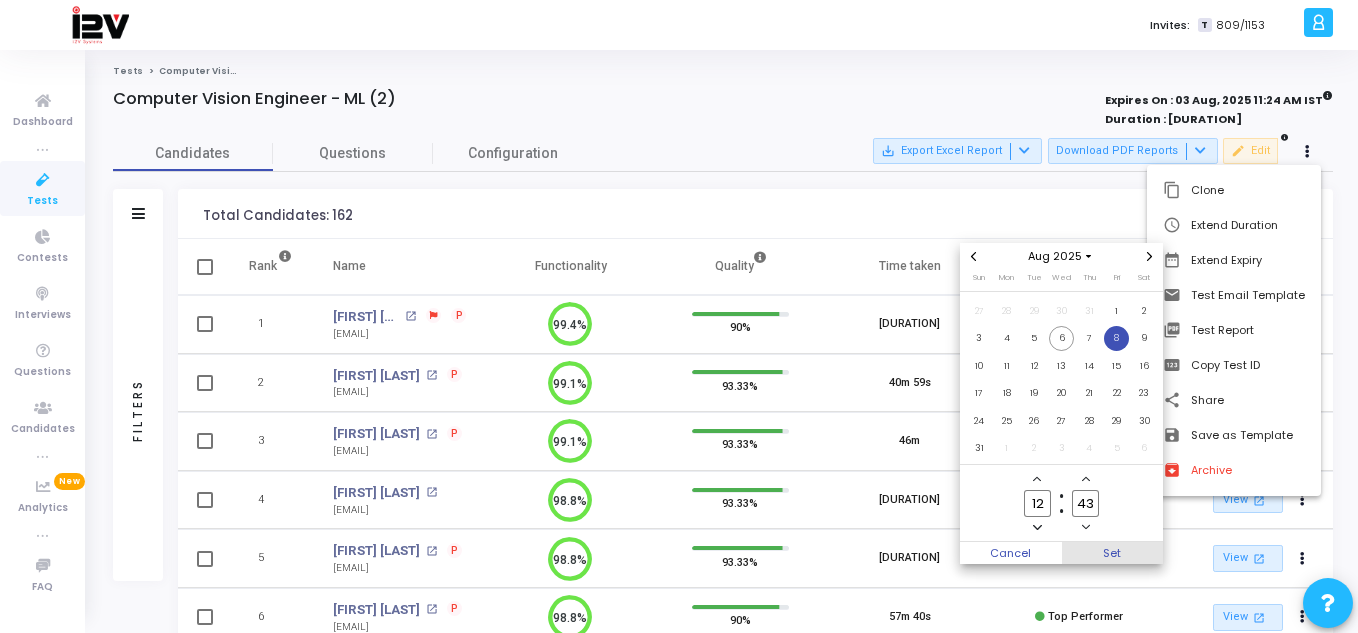 click on "Set" at bounding box center [1113, 553] 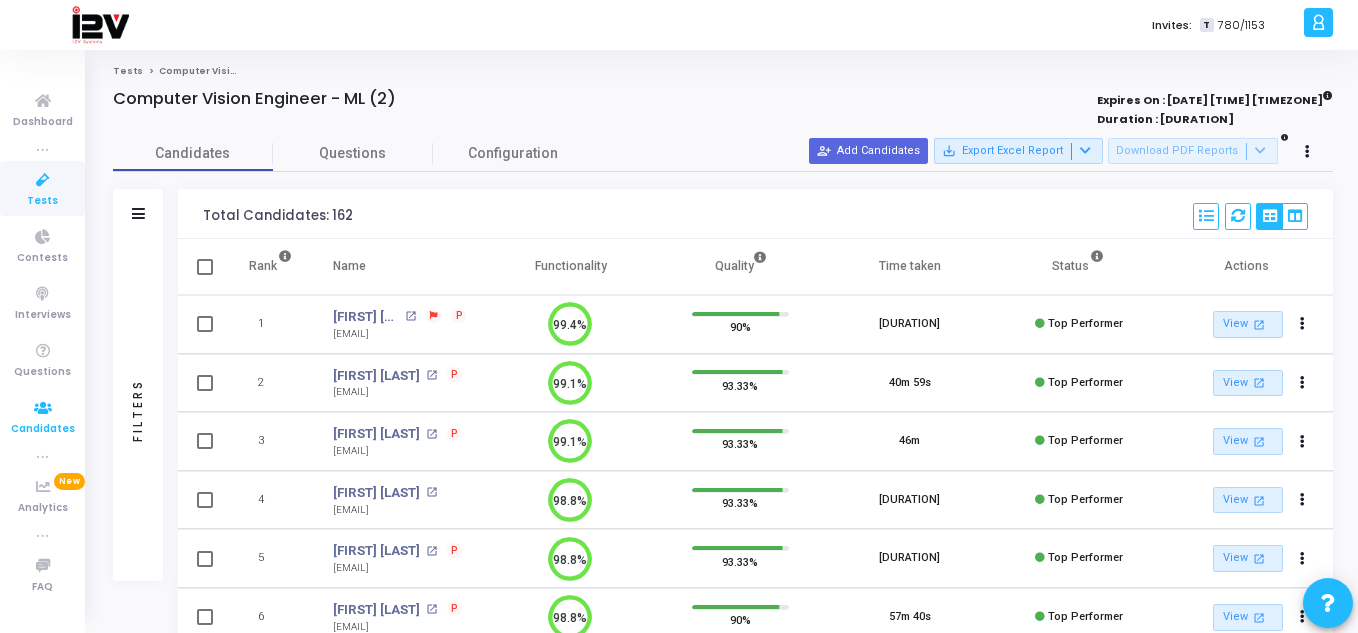 click on "Candidates" at bounding box center [43, 429] 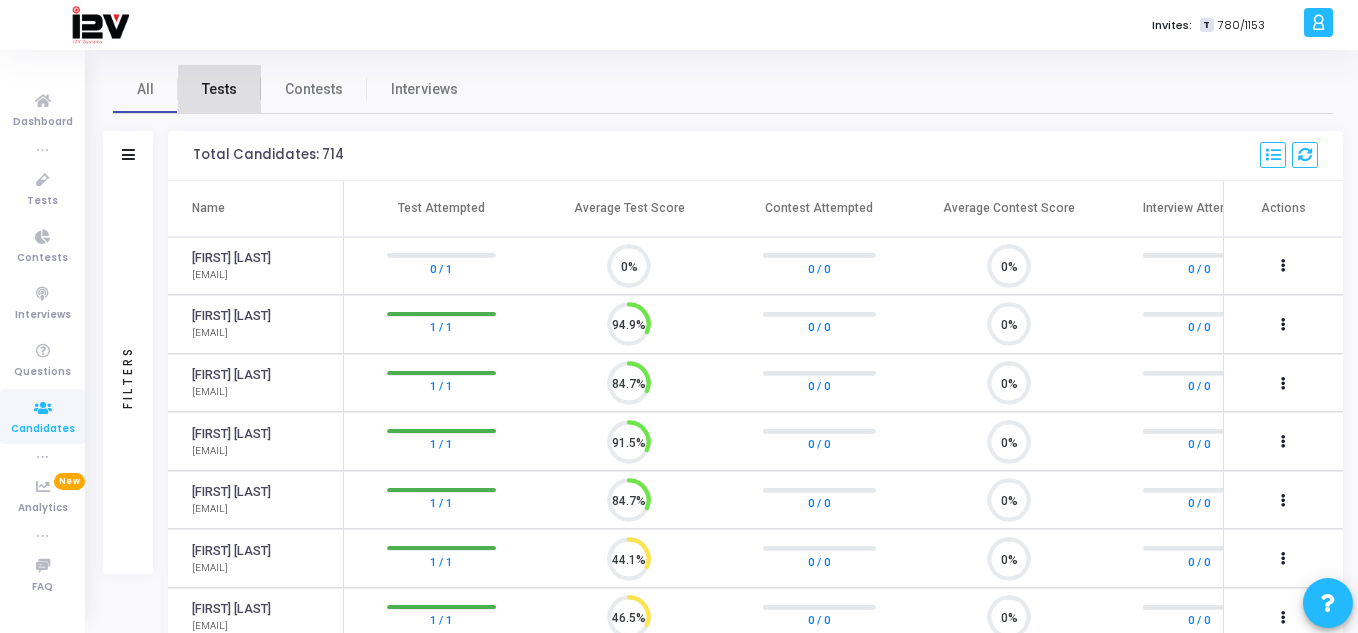 click on "Tests" at bounding box center [219, 89] 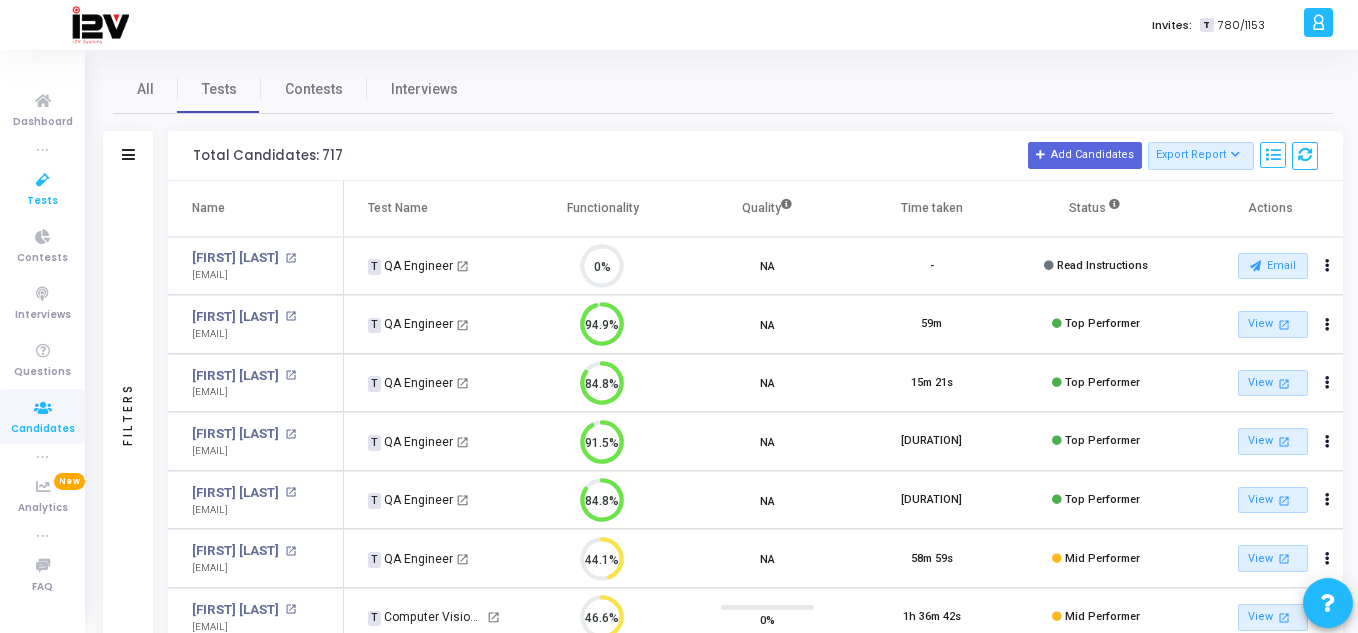 click at bounding box center (43, 180) 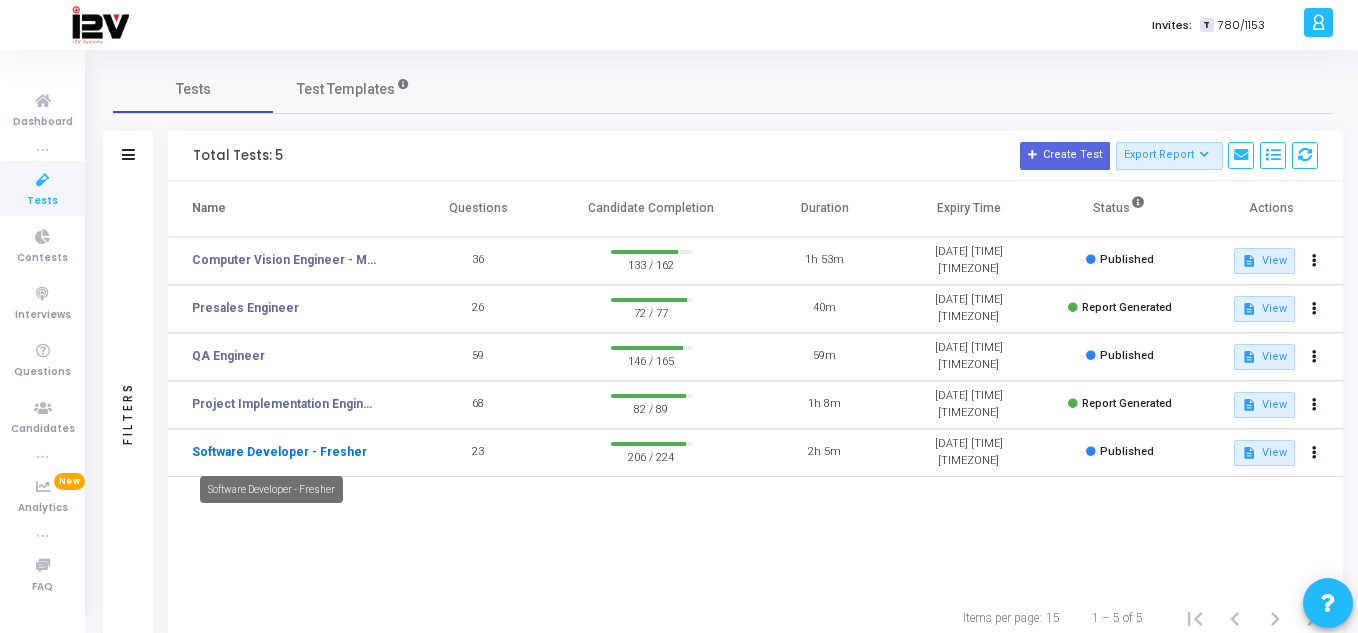 click on "Software Developer - Fresher" 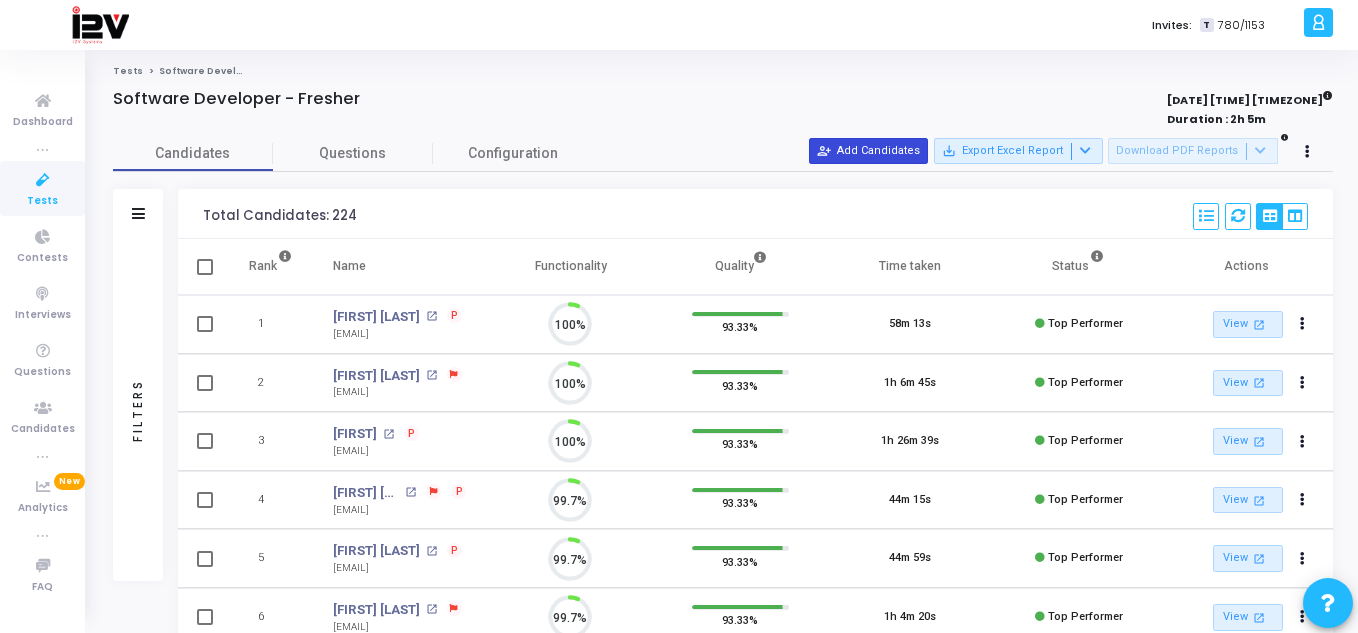 scroll, scrollTop: 9, scrollLeft: 9, axis: both 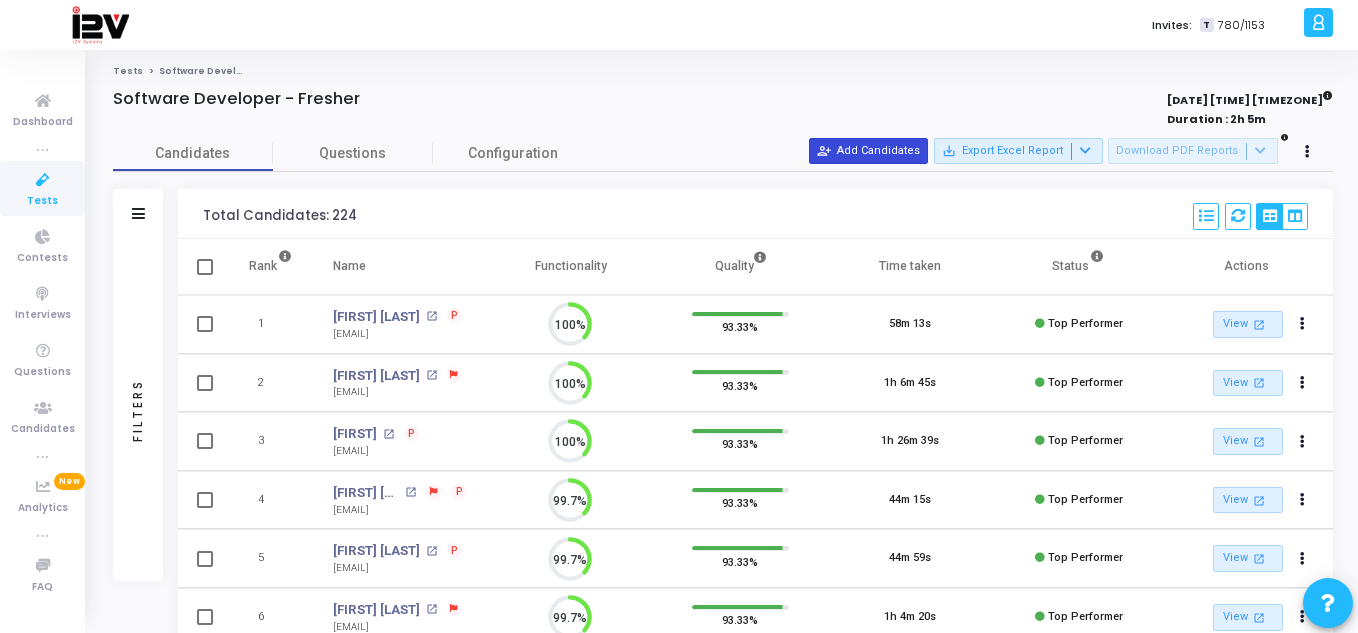 click on "person_add_alt  Add Candidates" at bounding box center (868, 151) 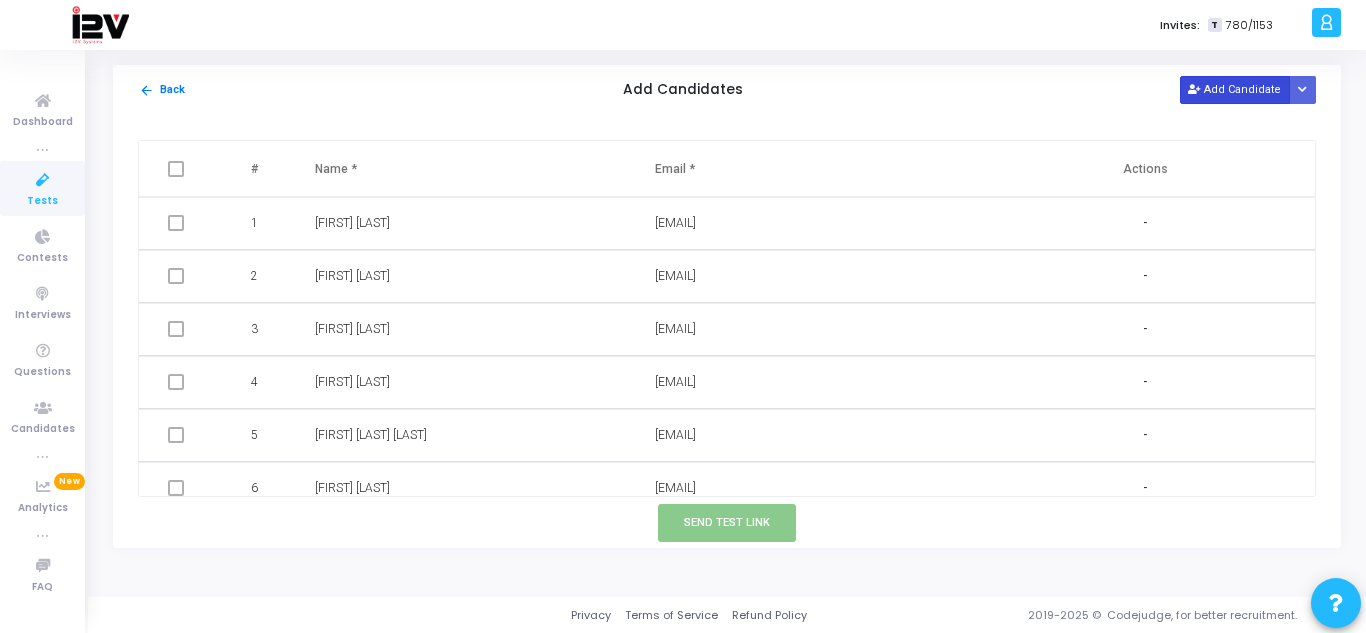 click on "Add Candidate" at bounding box center (1235, 89) 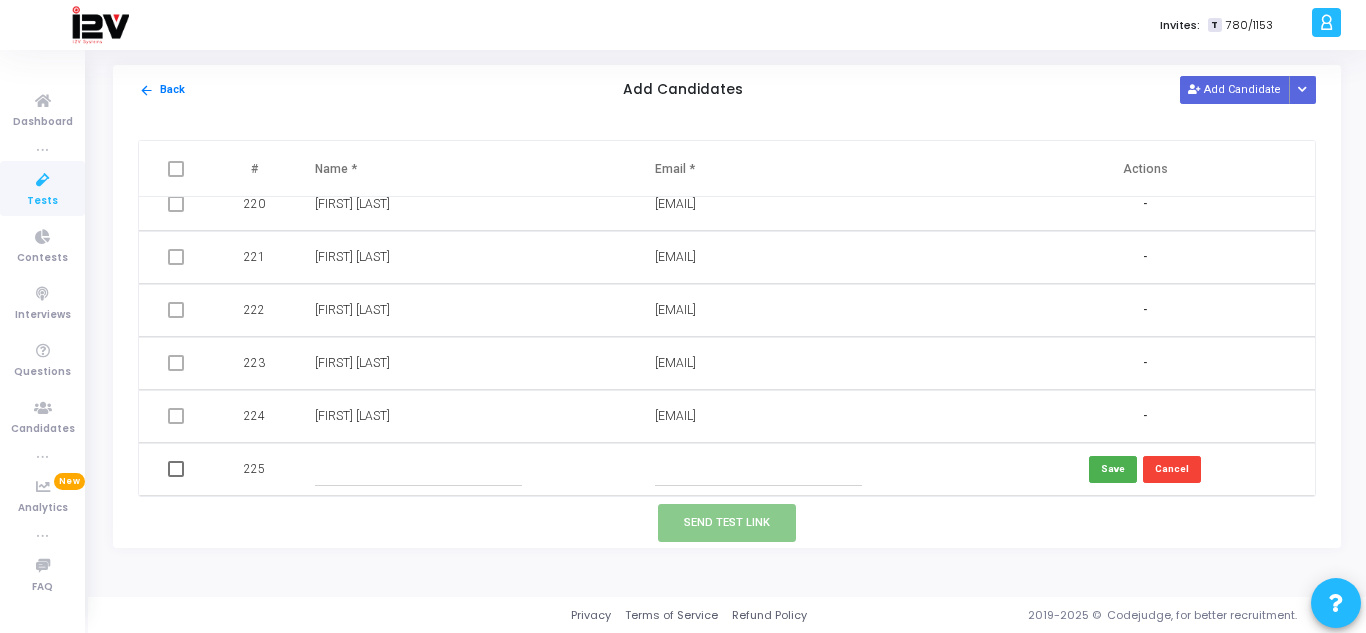 click at bounding box center [418, 469] 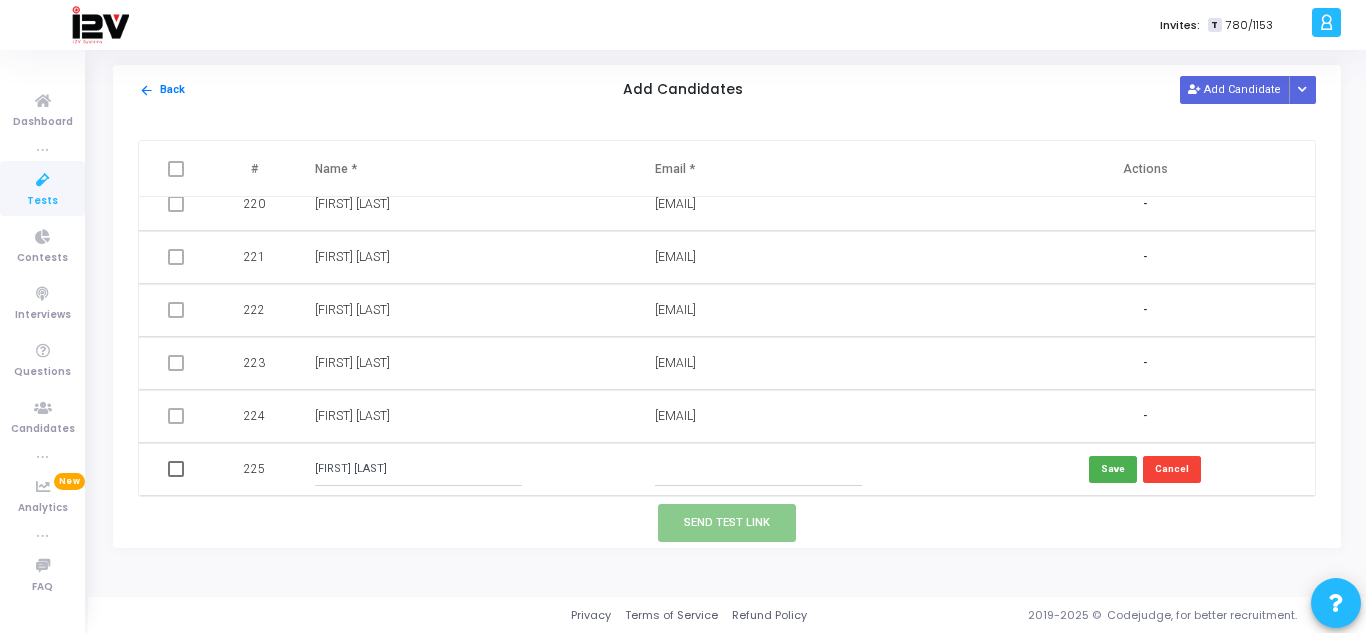 type on "[FIRST] [LAST]" 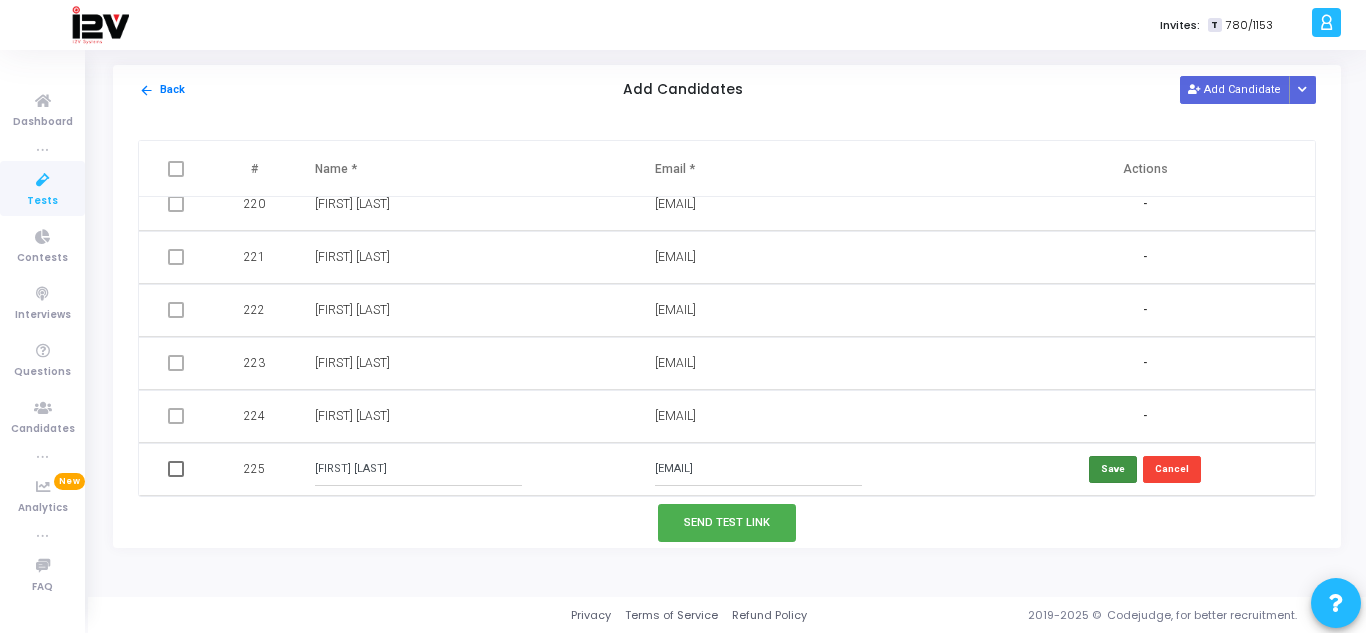 type on "[EMAIL]" 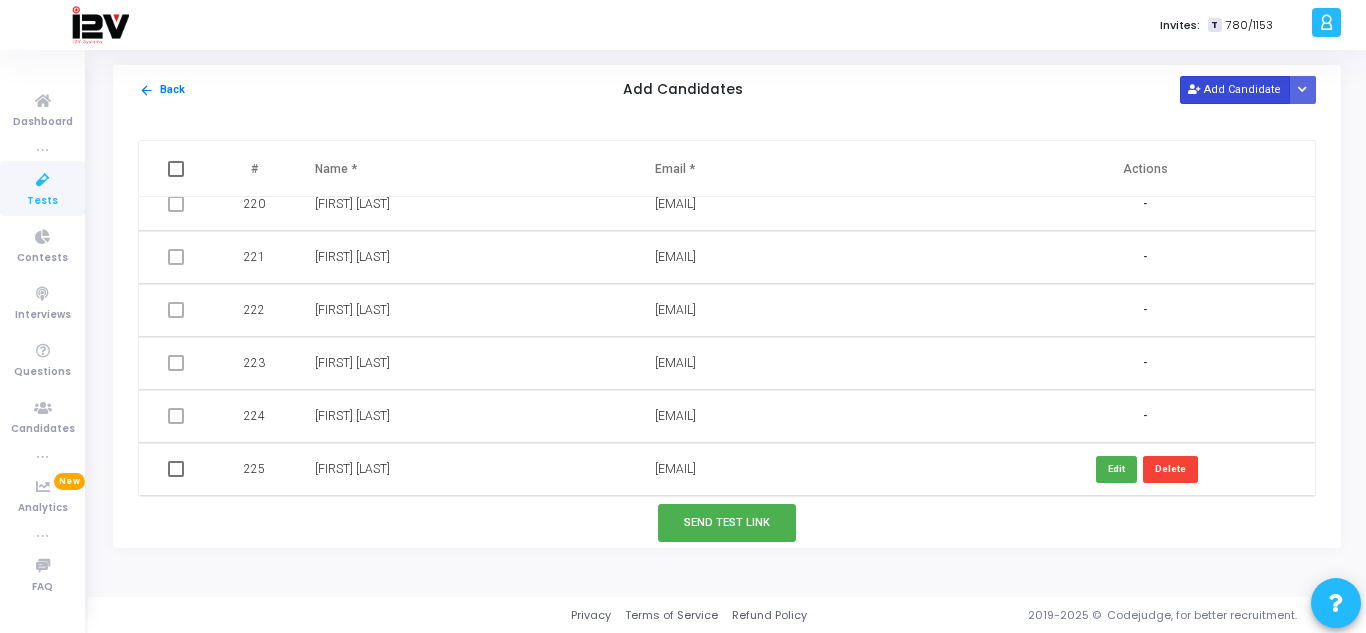 click on "Add Candidate" at bounding box center (1235, 89) 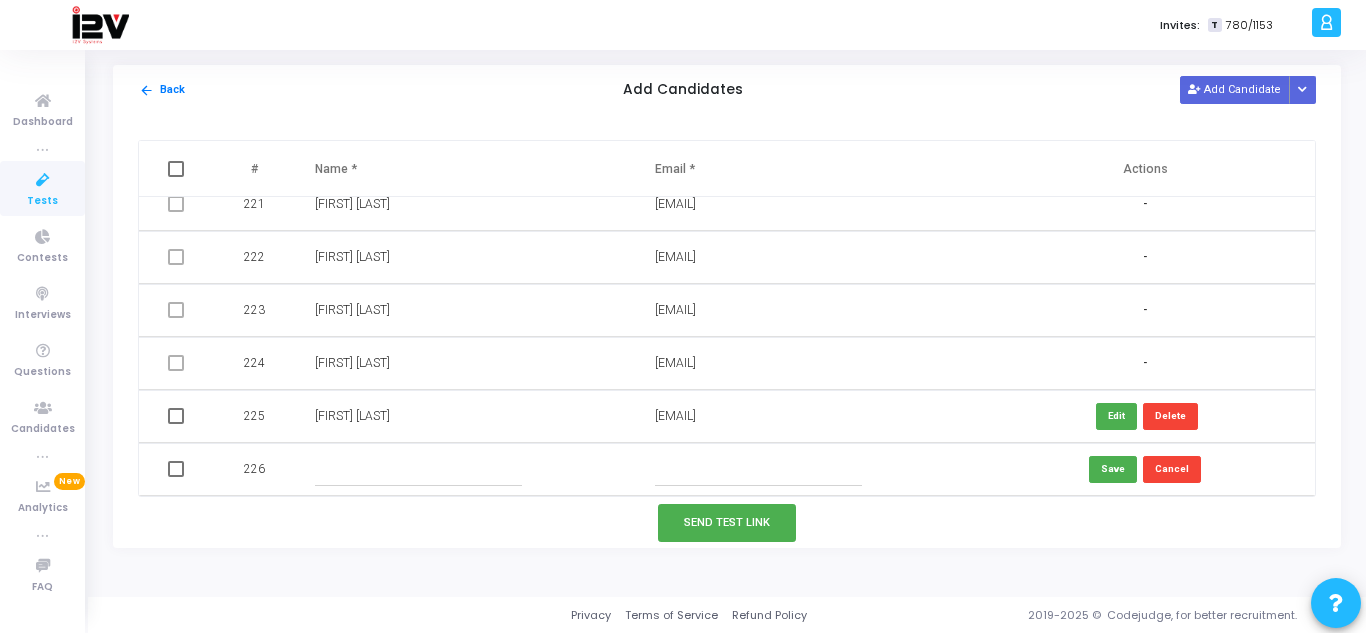 click at bounding box center (758, 469) 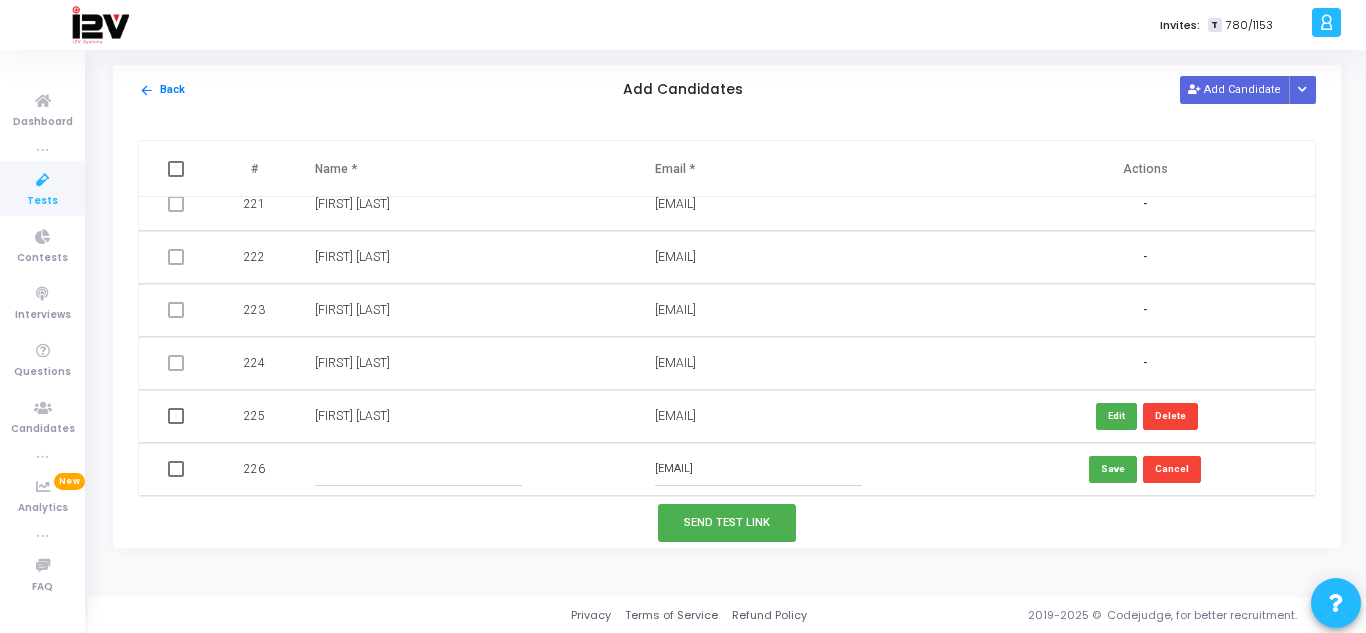 type on "[EMAIL]" 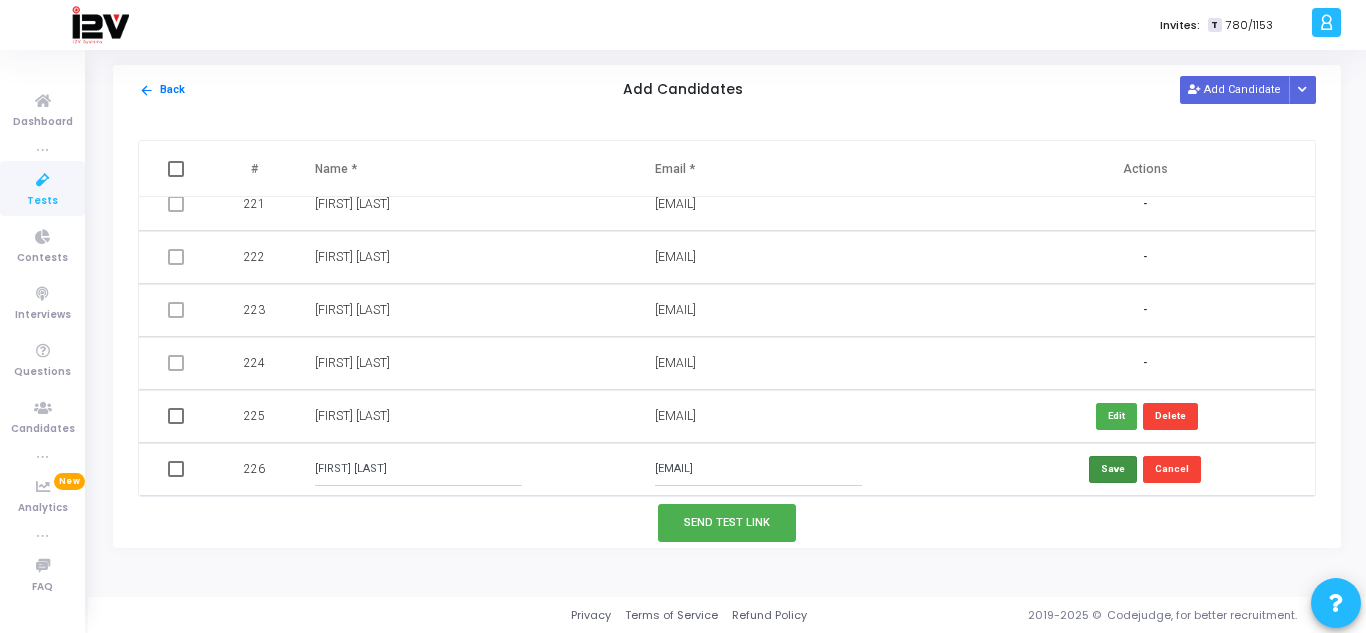 type on "[FIRST] [LAST]" 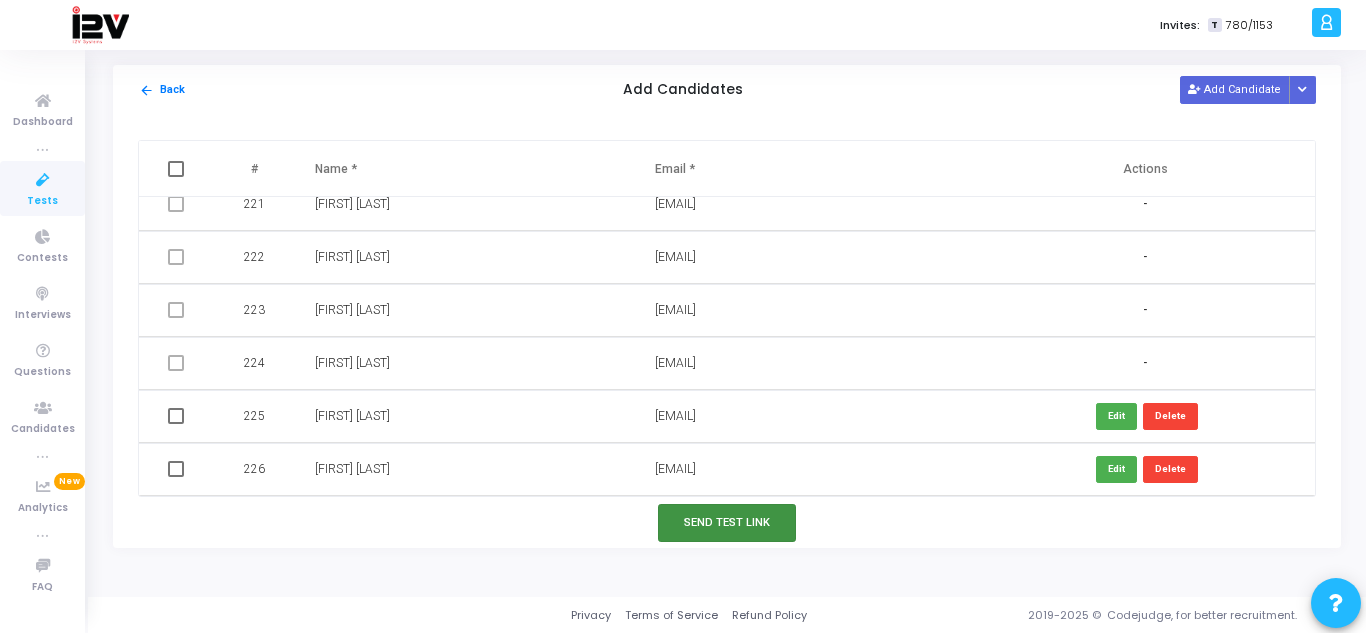 click on "Send Test Link" at bounding box center [727, 522] 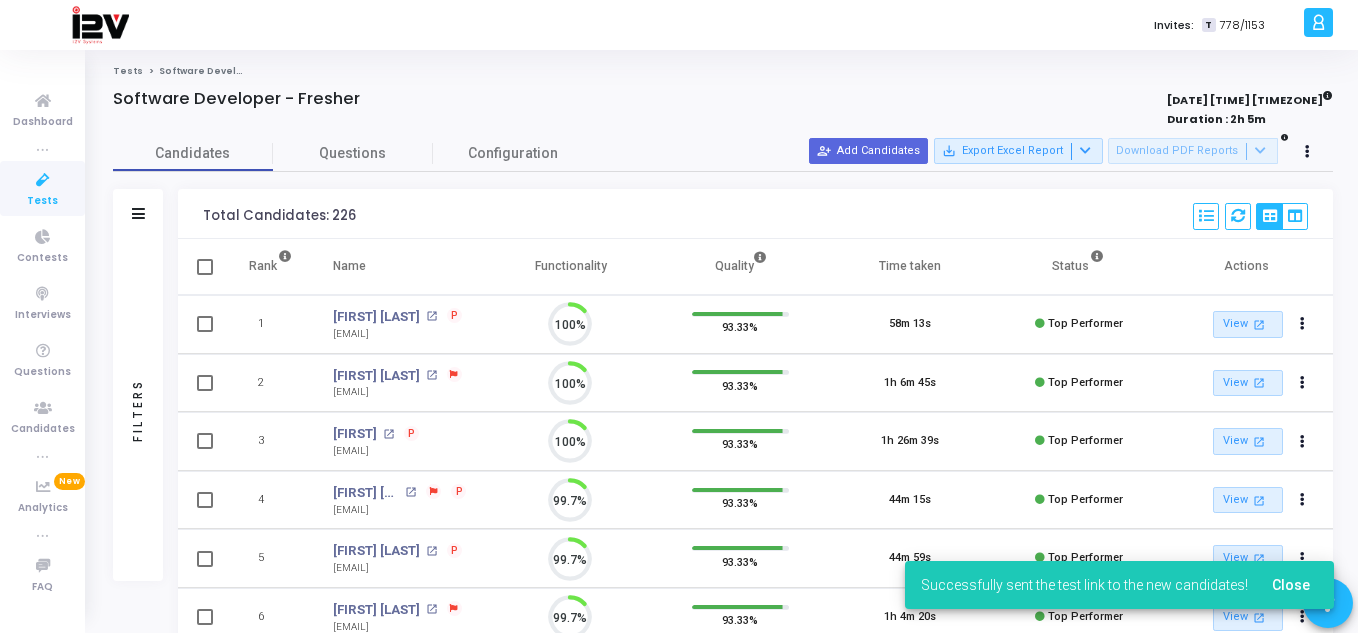 scroll, scrollTop: 9, scrollLeft: 9, axis: both 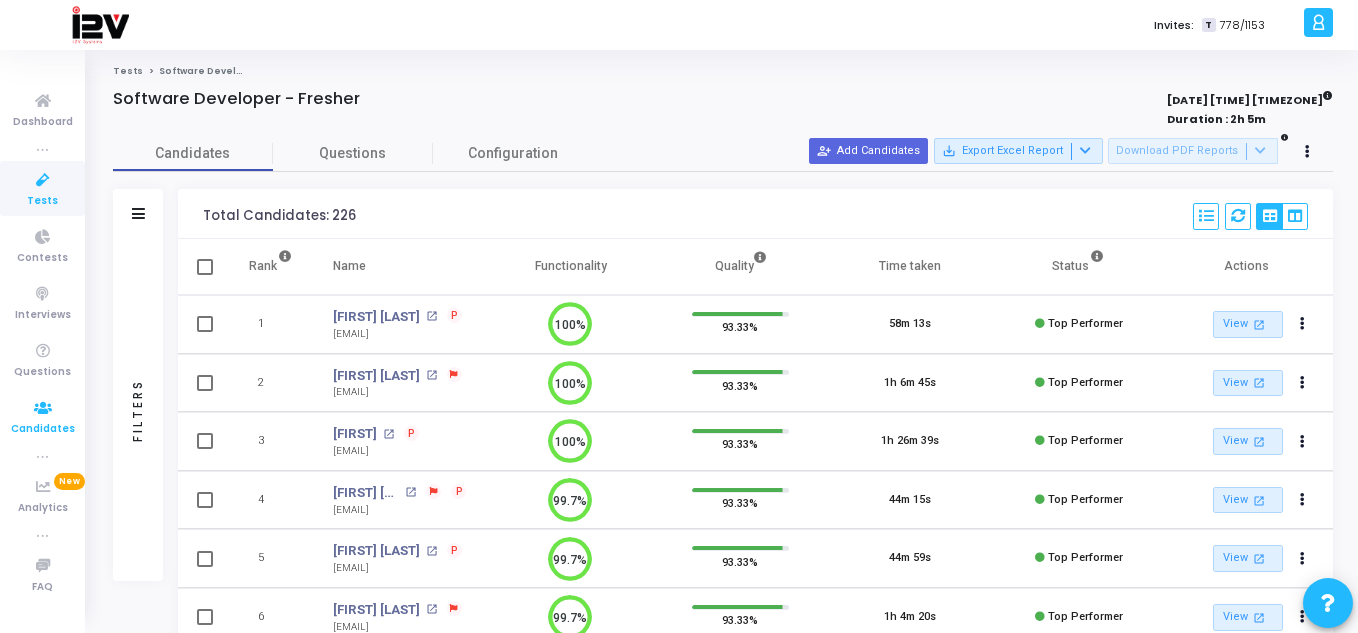 click on "Candidates" at bounding box center (43, 429) 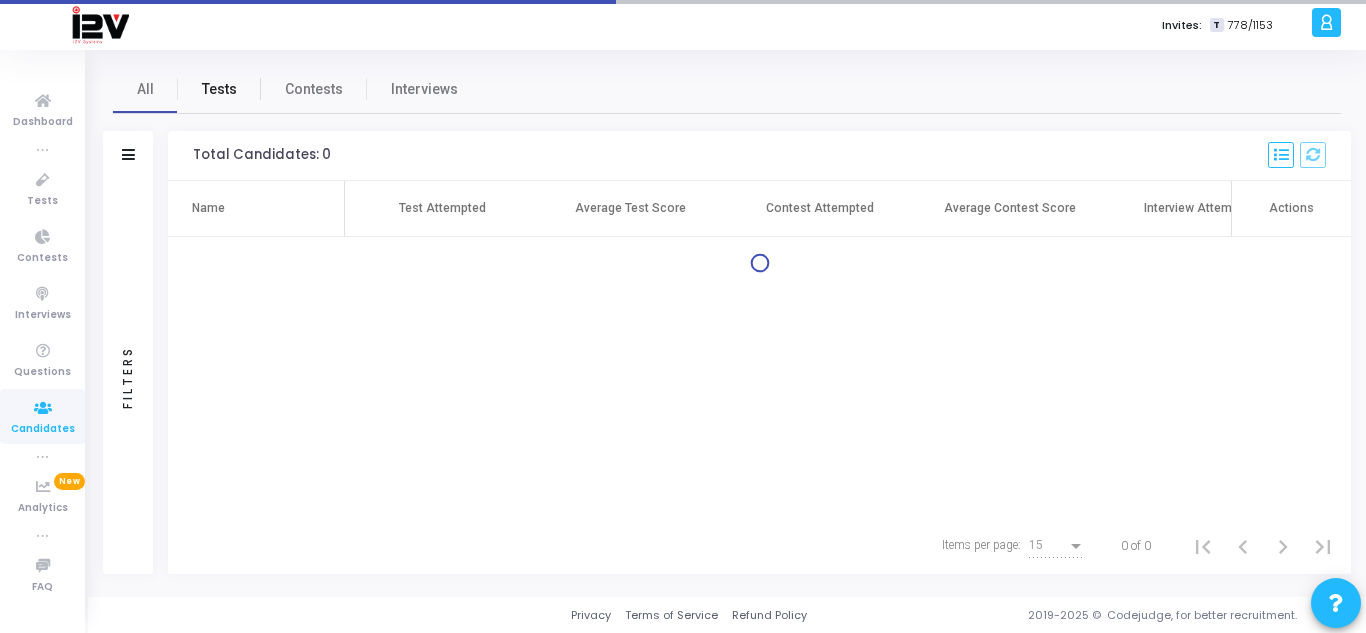 click on "Tests" at bounding box center (219, 89) 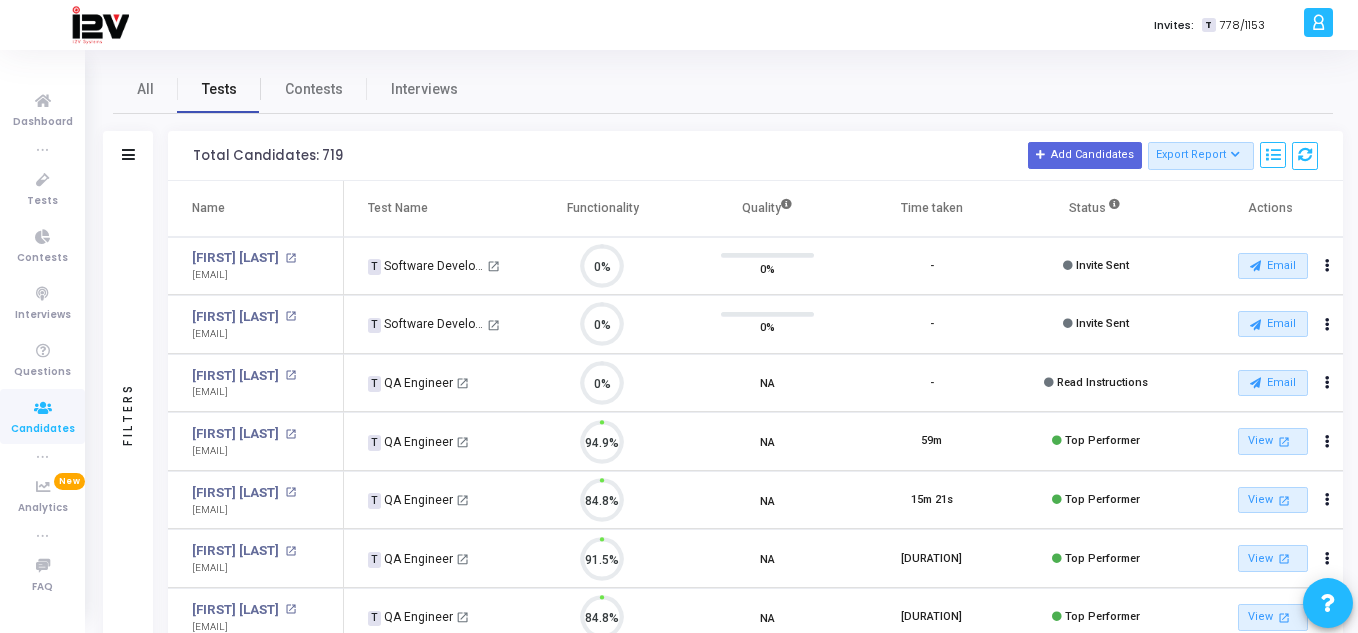 scroll, scrollTop: 9, scrollLeft: 0, axis: vertical 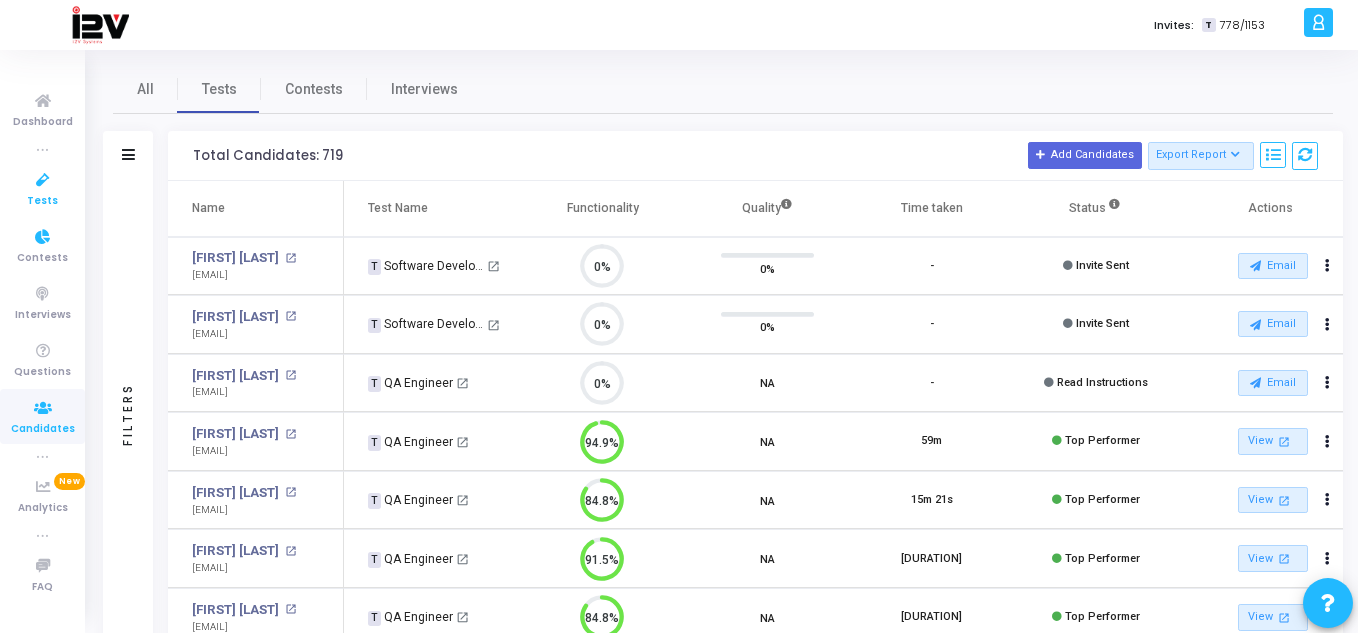 click on "Tests" at bounding box center (42, 201) 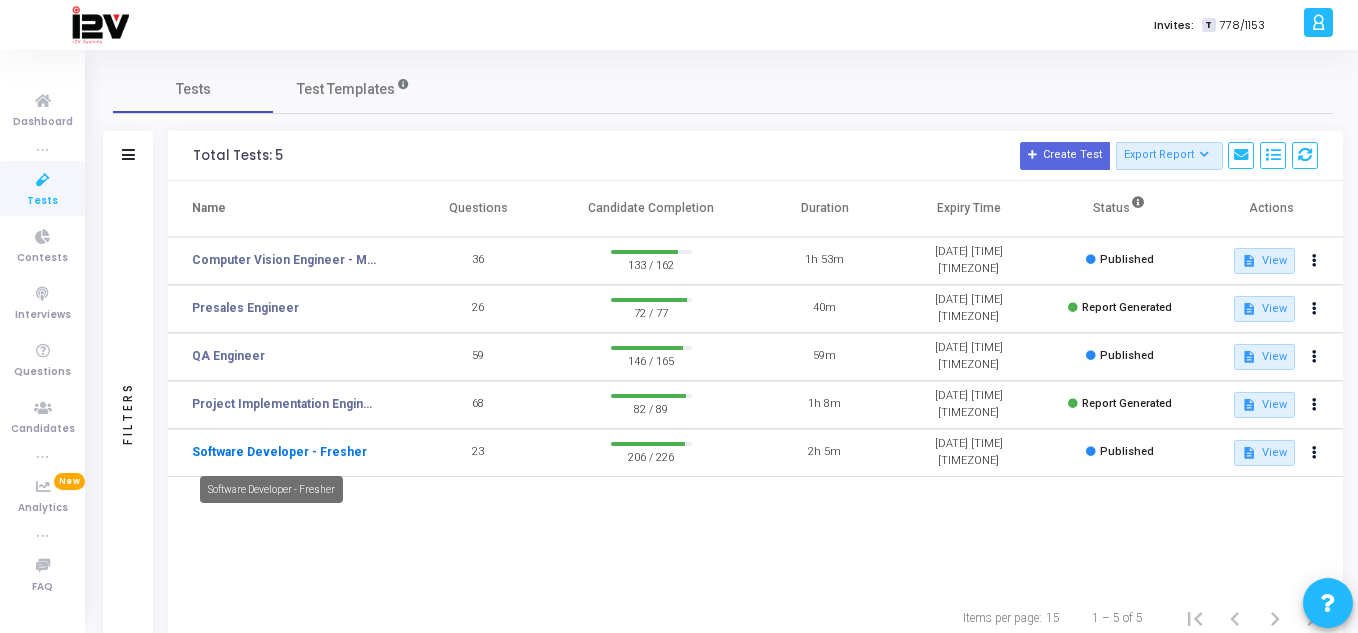 click on "Software Developer - Fresher" 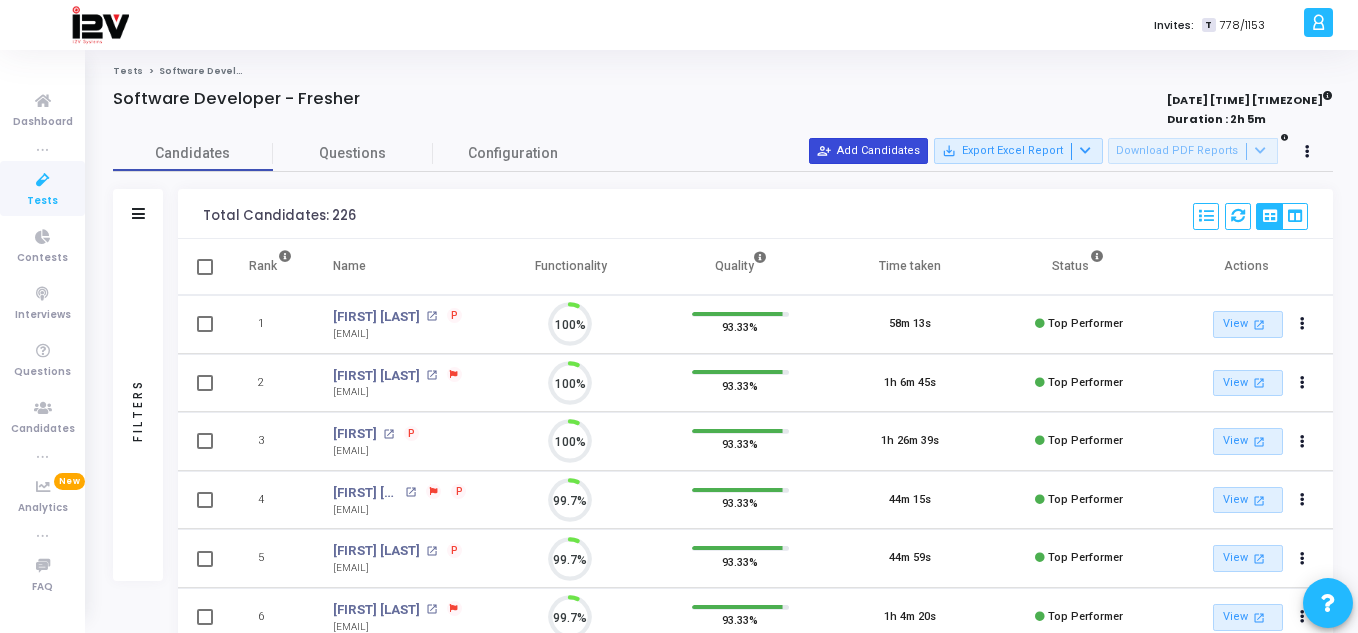 scroll, scrollTop: 9, scrollLeft: 9, axis: both 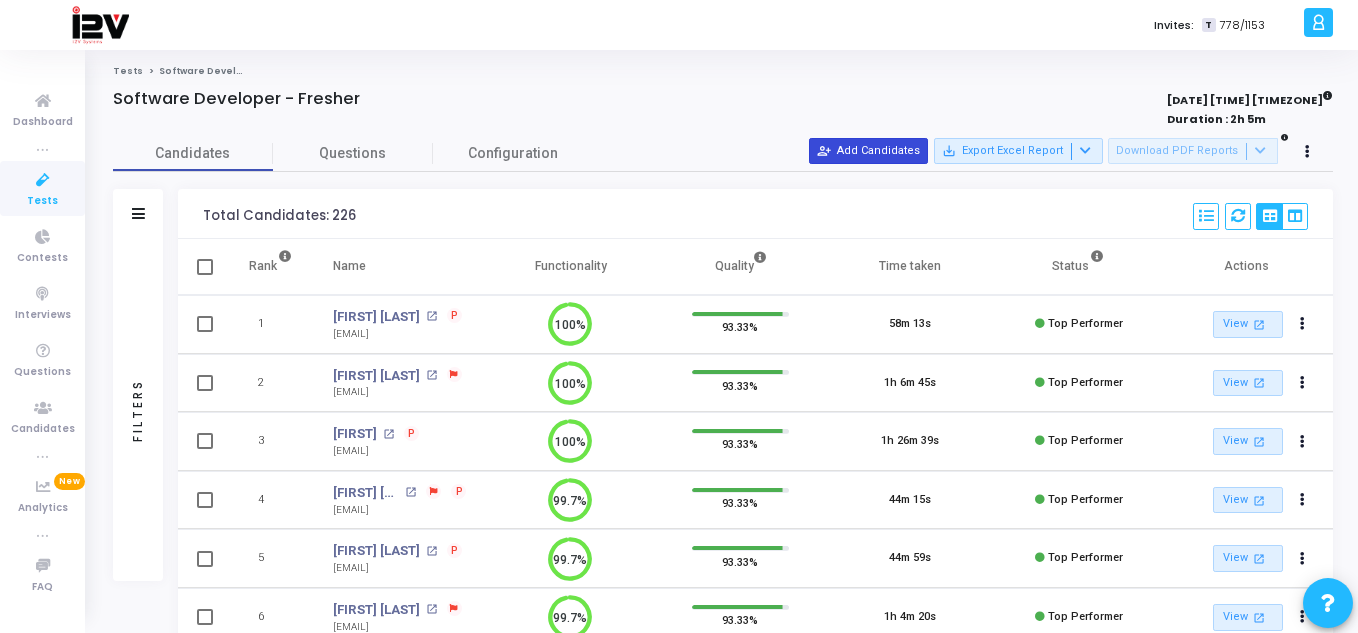 click on "person_add_alt  Add Candidates" at bounding box center [868, 151] 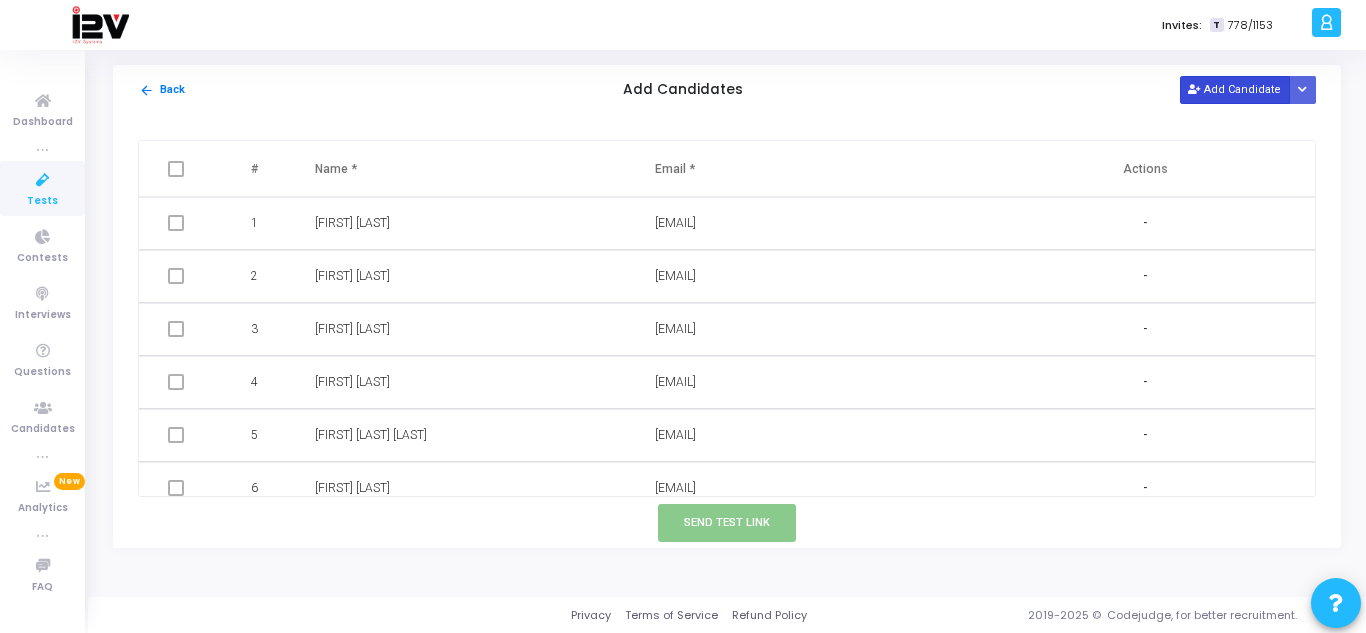 click on "Add Candidate" at bounding box center (1235, 89) 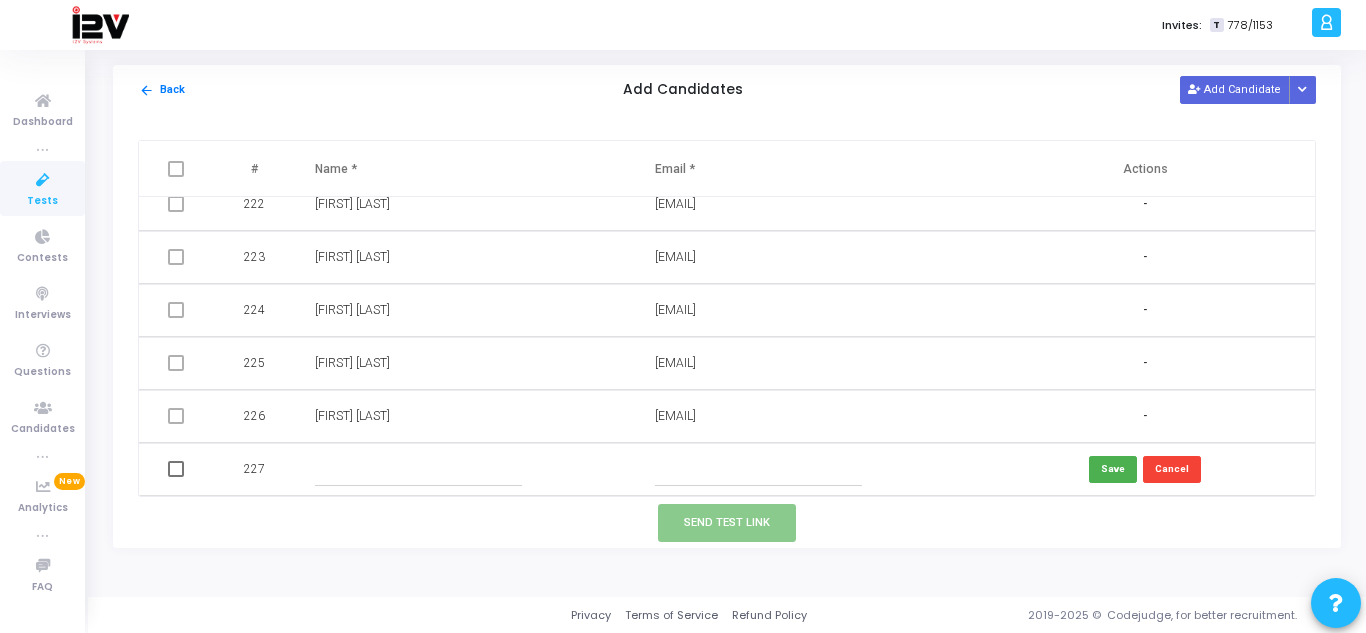 click at bounding box center [758, 469] 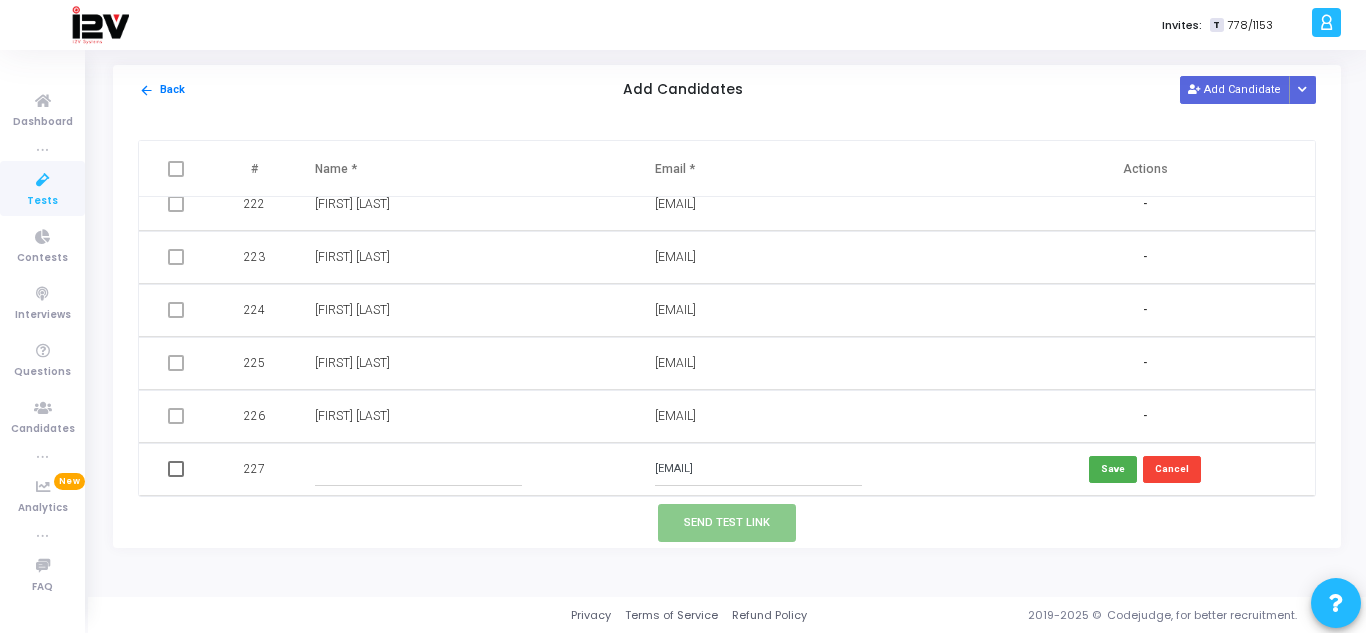 type on "[EMAIL]" 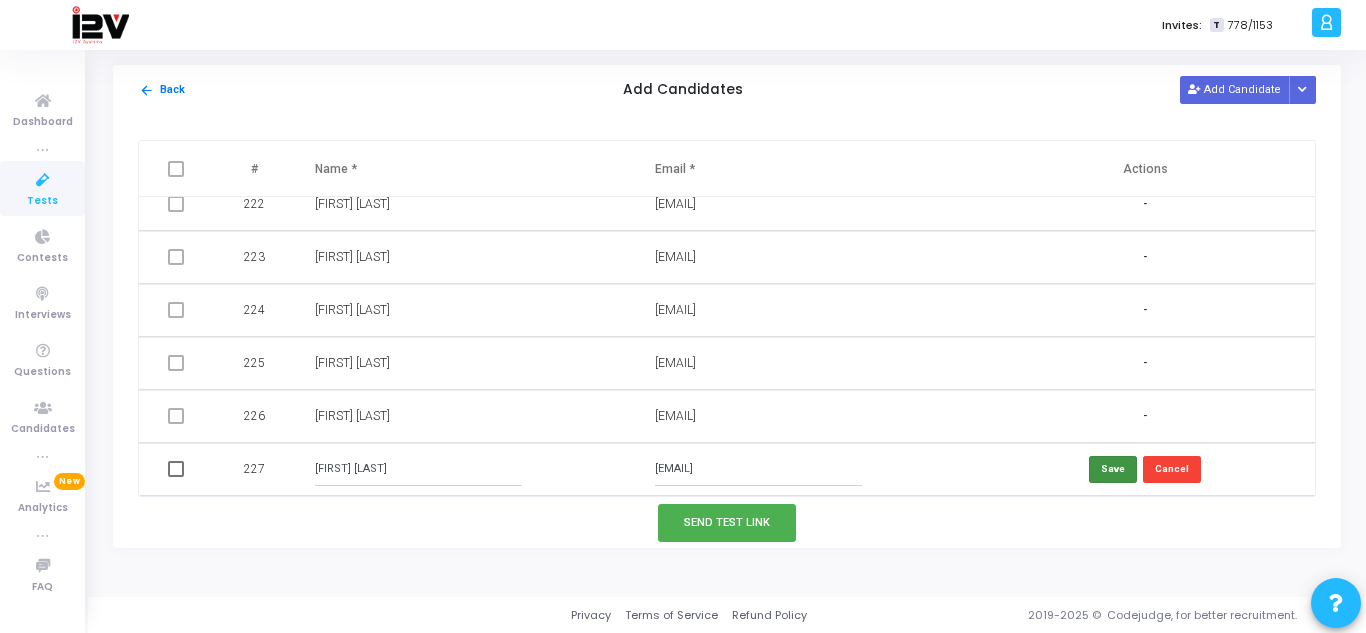type on "[FIRST] [LAST]" 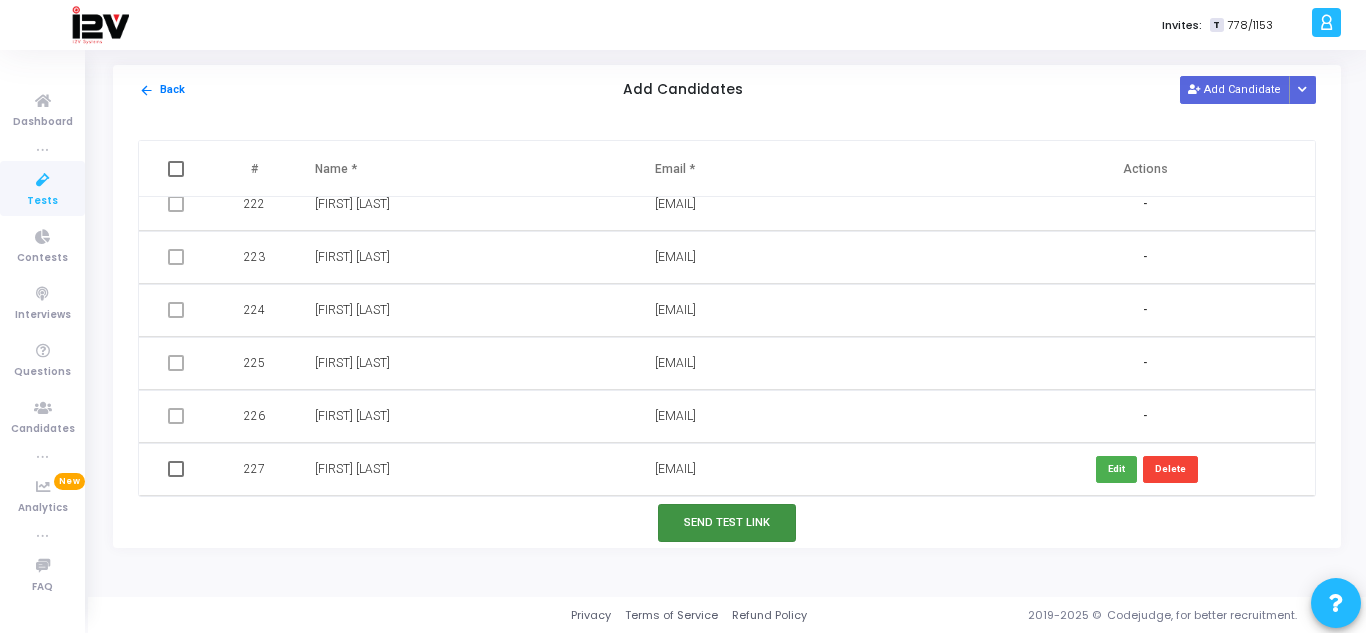 click on "Send Test Link" at bounding box center [727, 522] 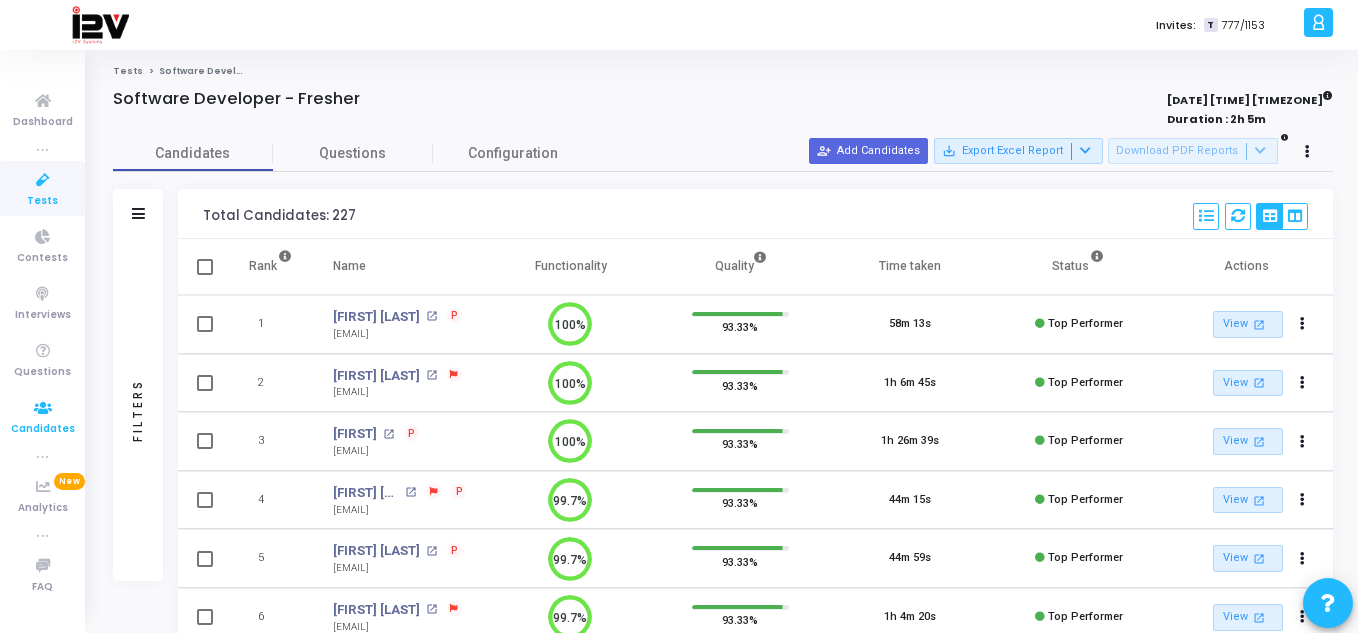click on "Candidates" at bounding box center [42, 416] 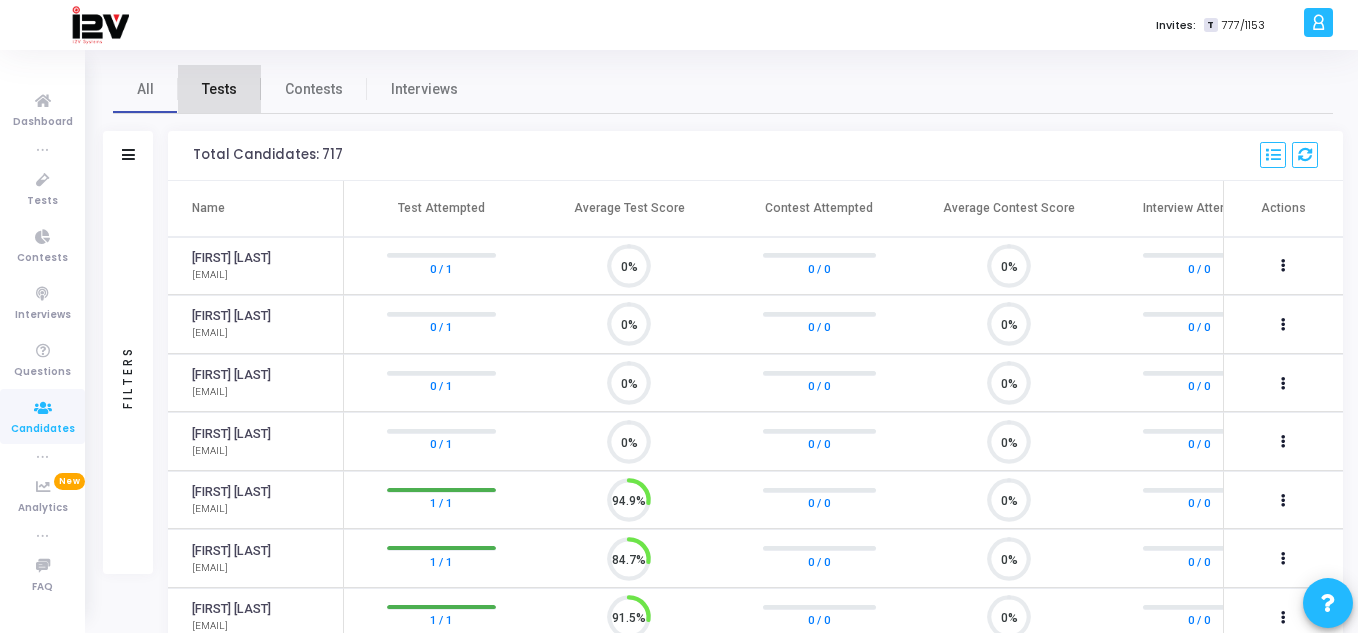 click on "Tests" at bounding box center (219, 89) 